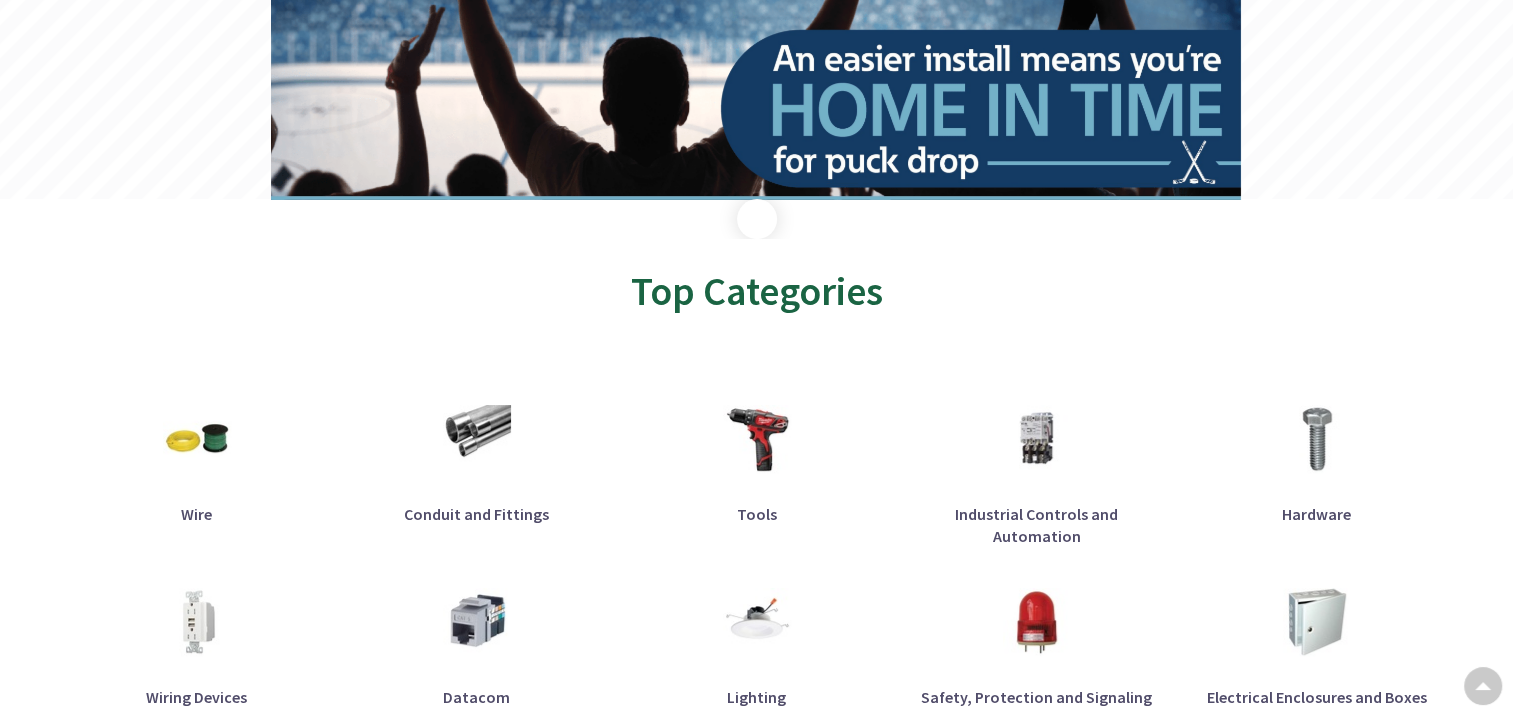 scroll, scrollTop: 280, scrollLeft: 0, axis: vertical 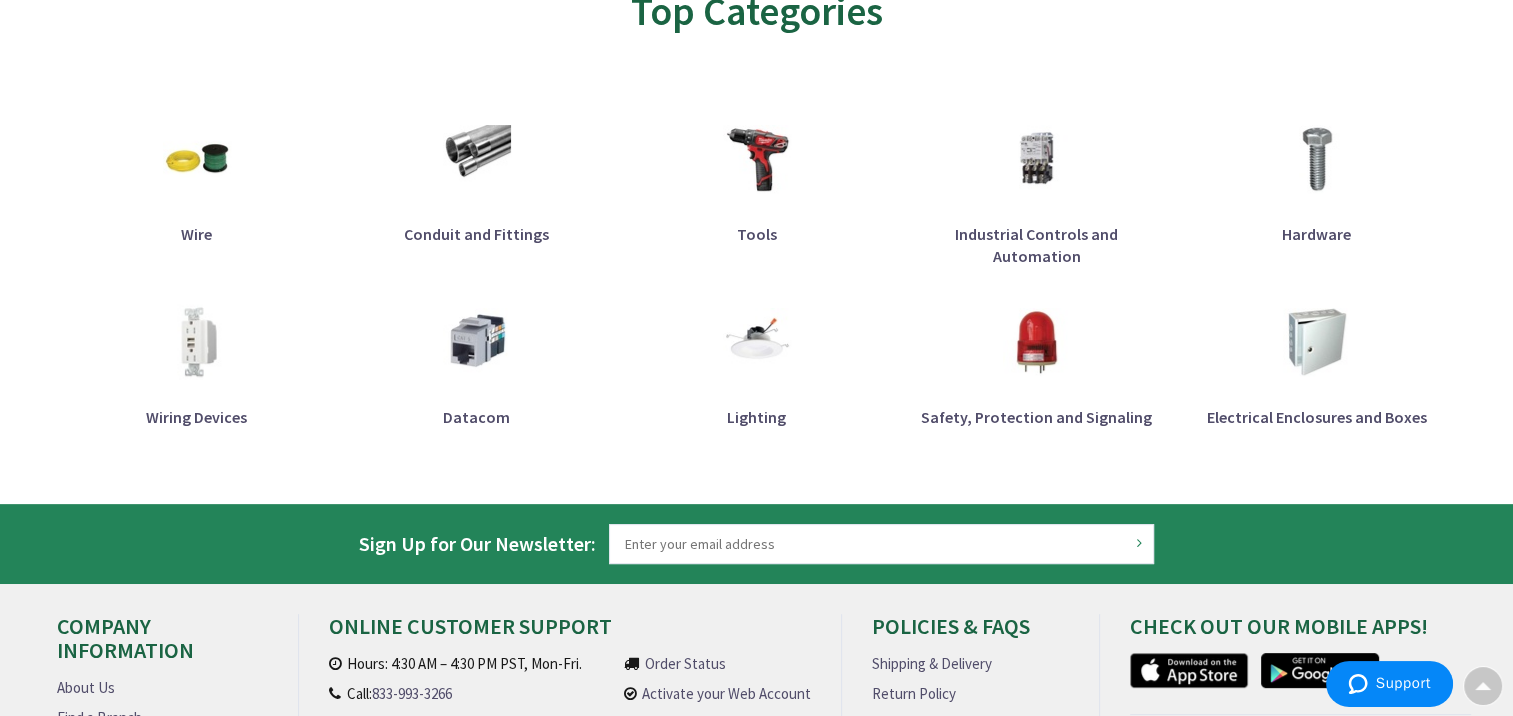 click at bounding box center [196, 342] 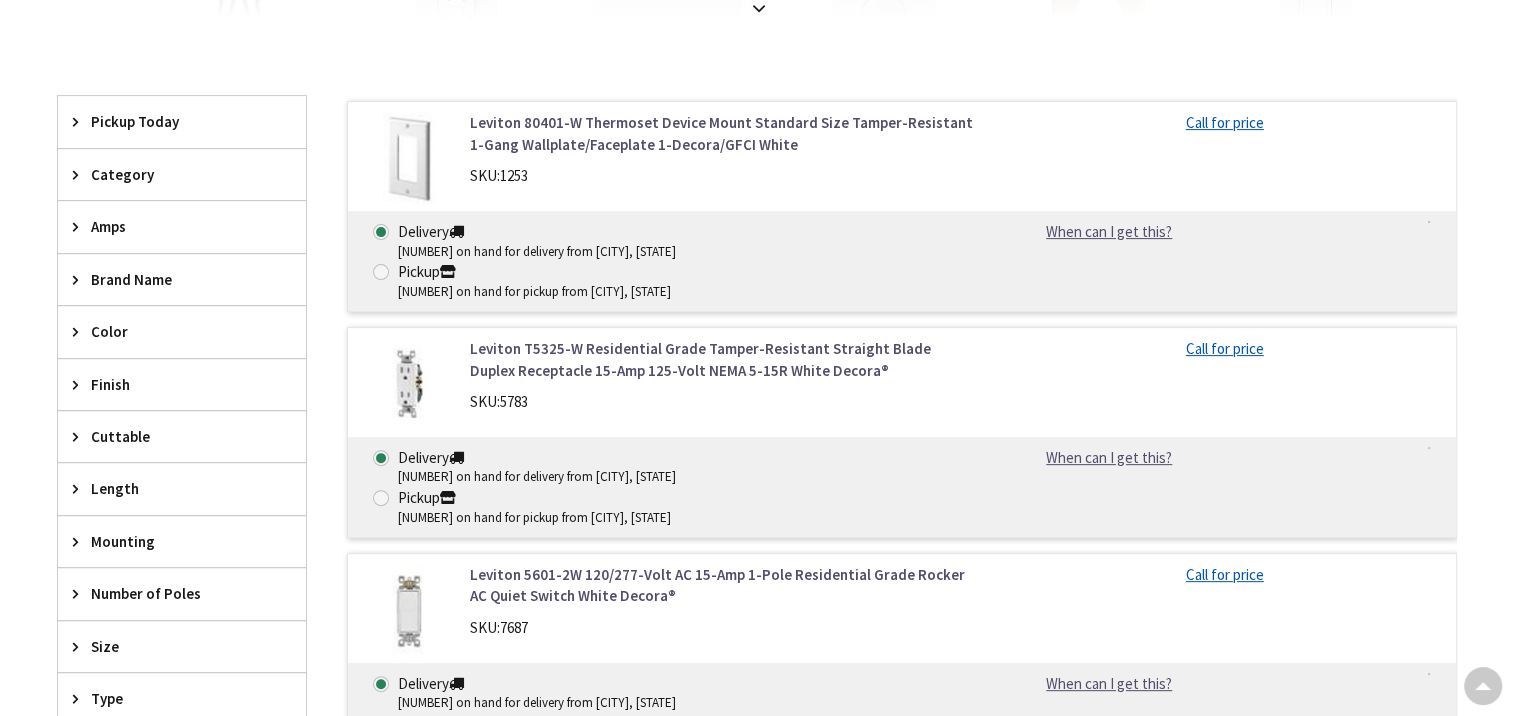 scroll, scrollTop: 607, scrollLeft: 0, axis: vertical 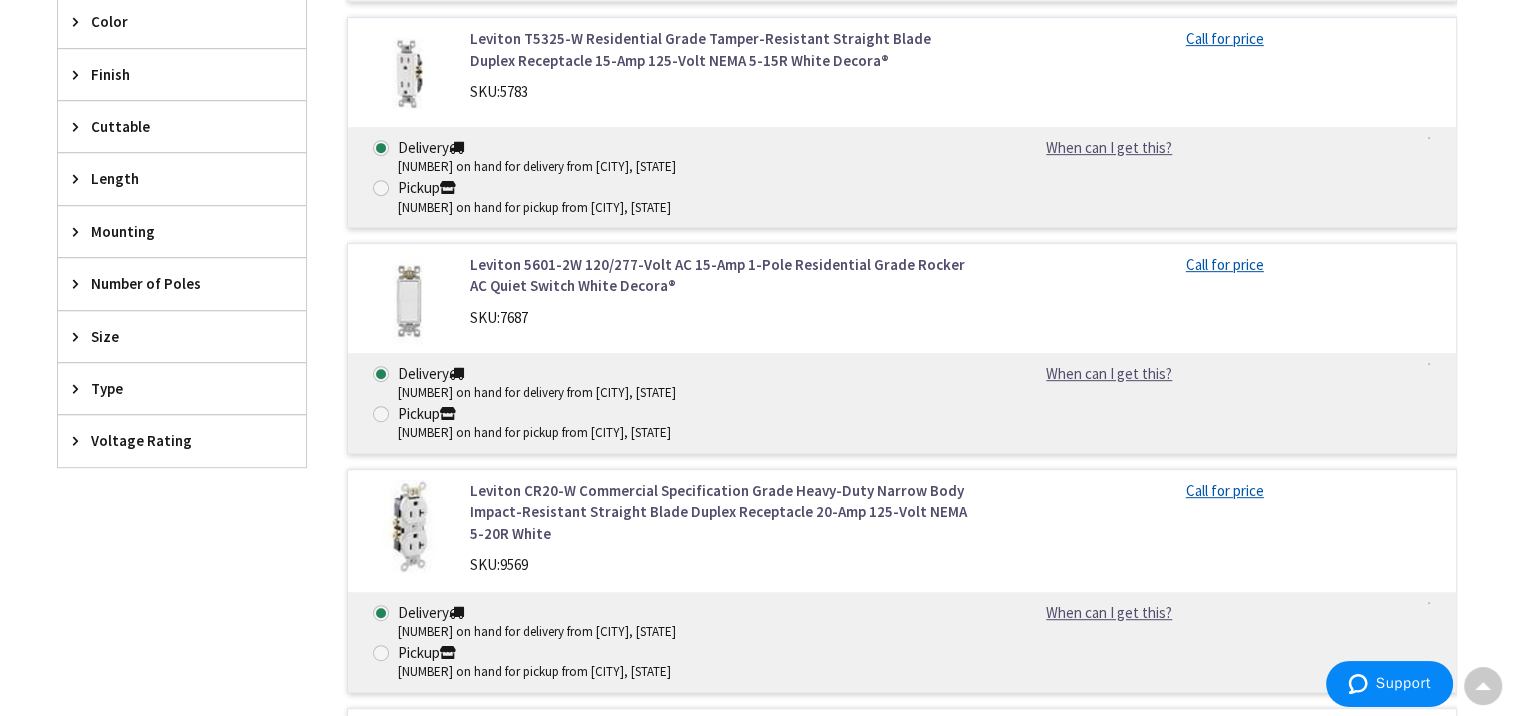 click on "Number of Poles" at bounding box center (172, 283) 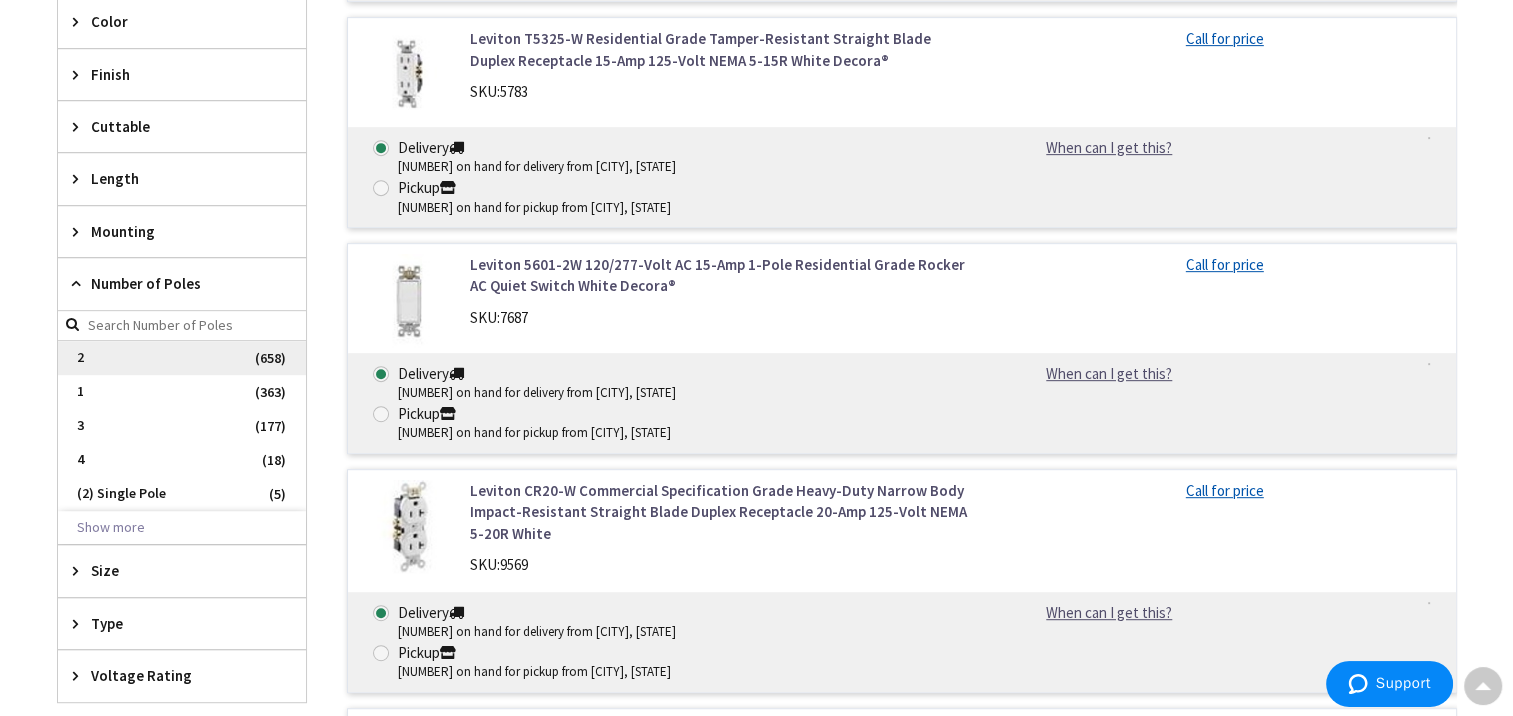 click on "2" at bounding box center (182, 358) 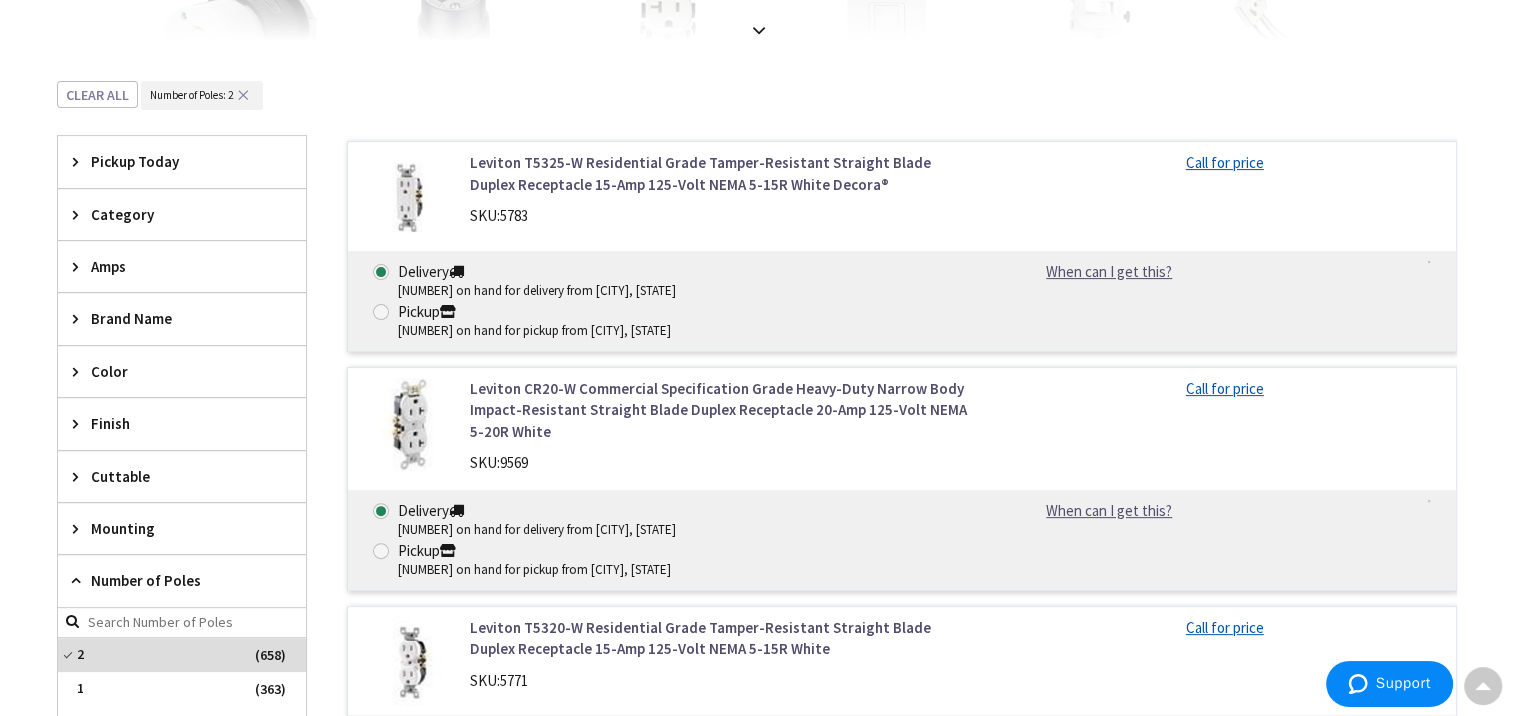 scroll, scrollTop: 582, scrollLeft: 0, axis: vertical 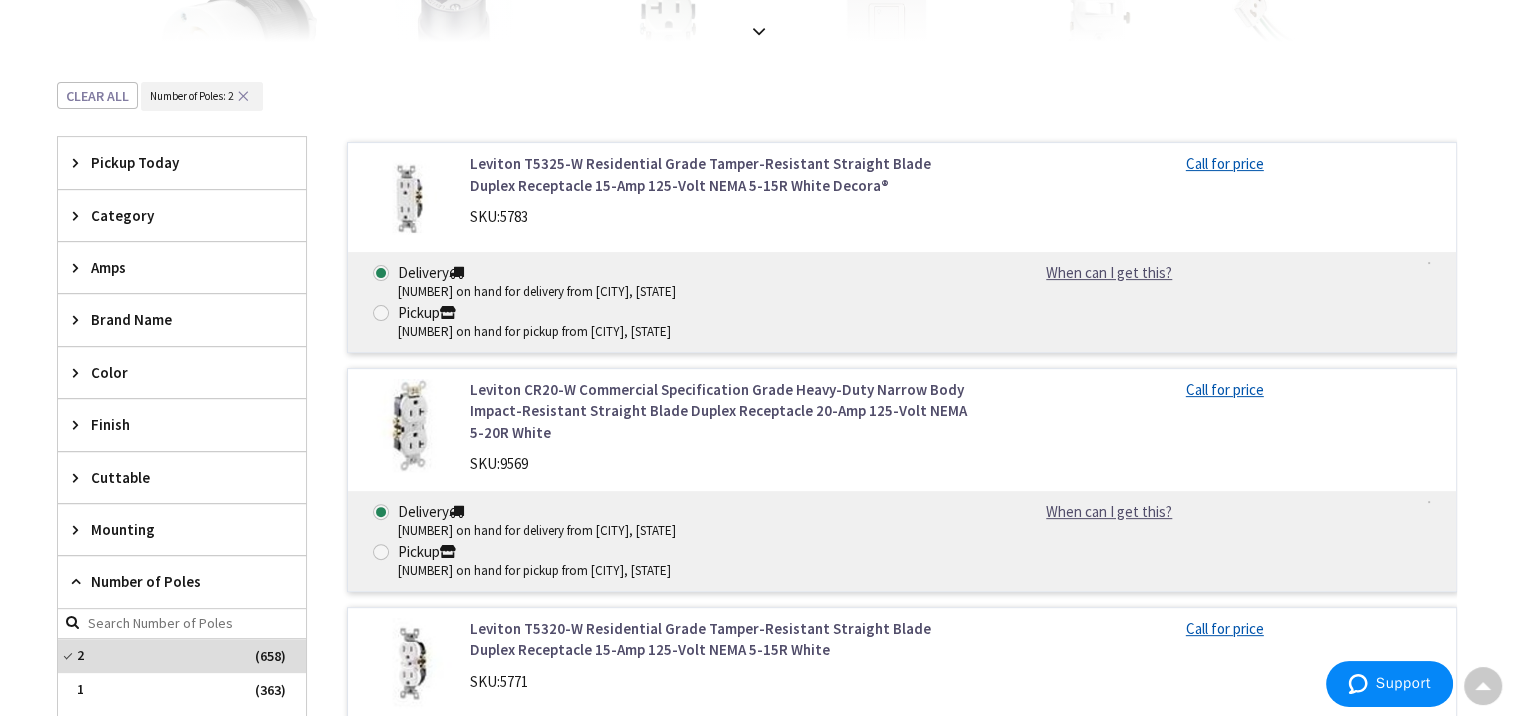 click on "Amps" at bounding box center [172, 267] 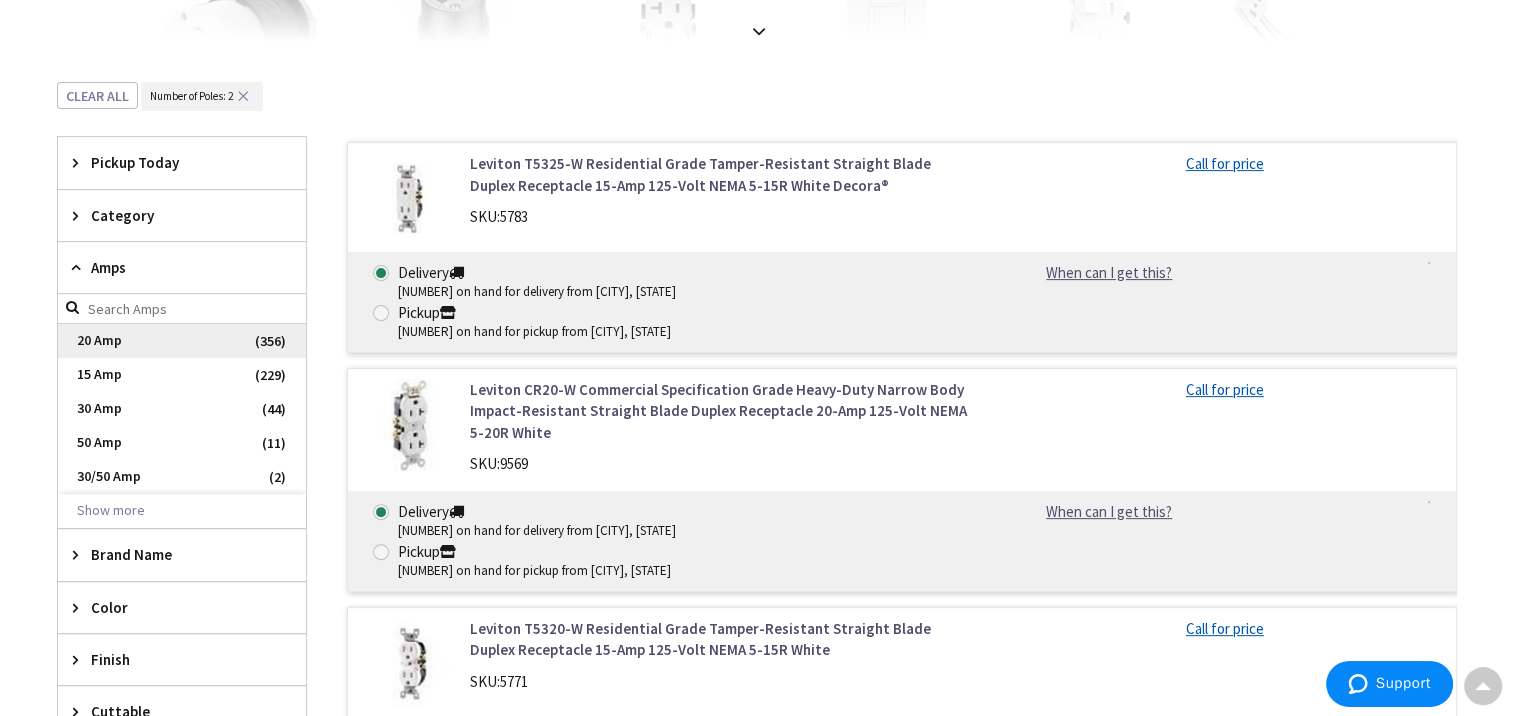 click on "20 Amp" at bounding box center [182, 341] 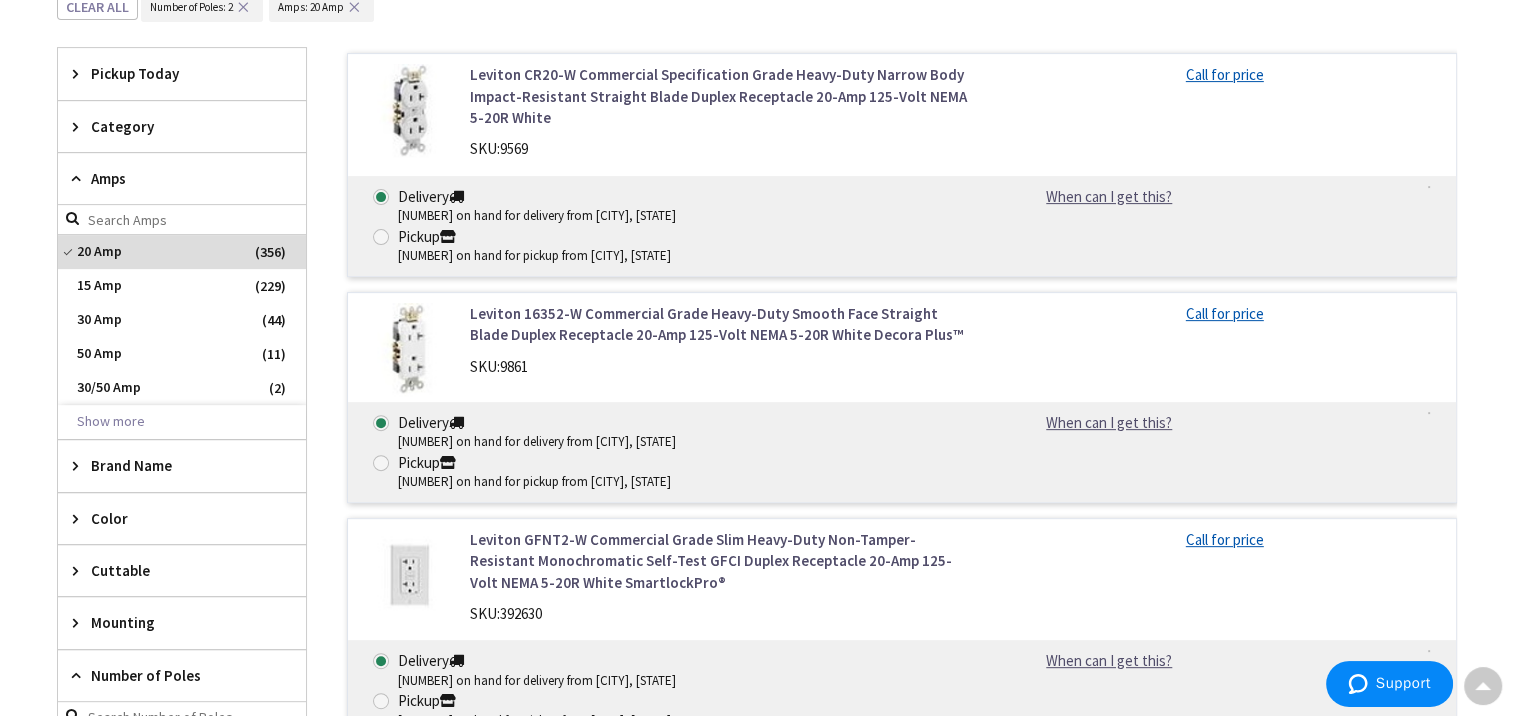 scroll, scrollTop: 665, scrollLeft: 0, axis: vertical 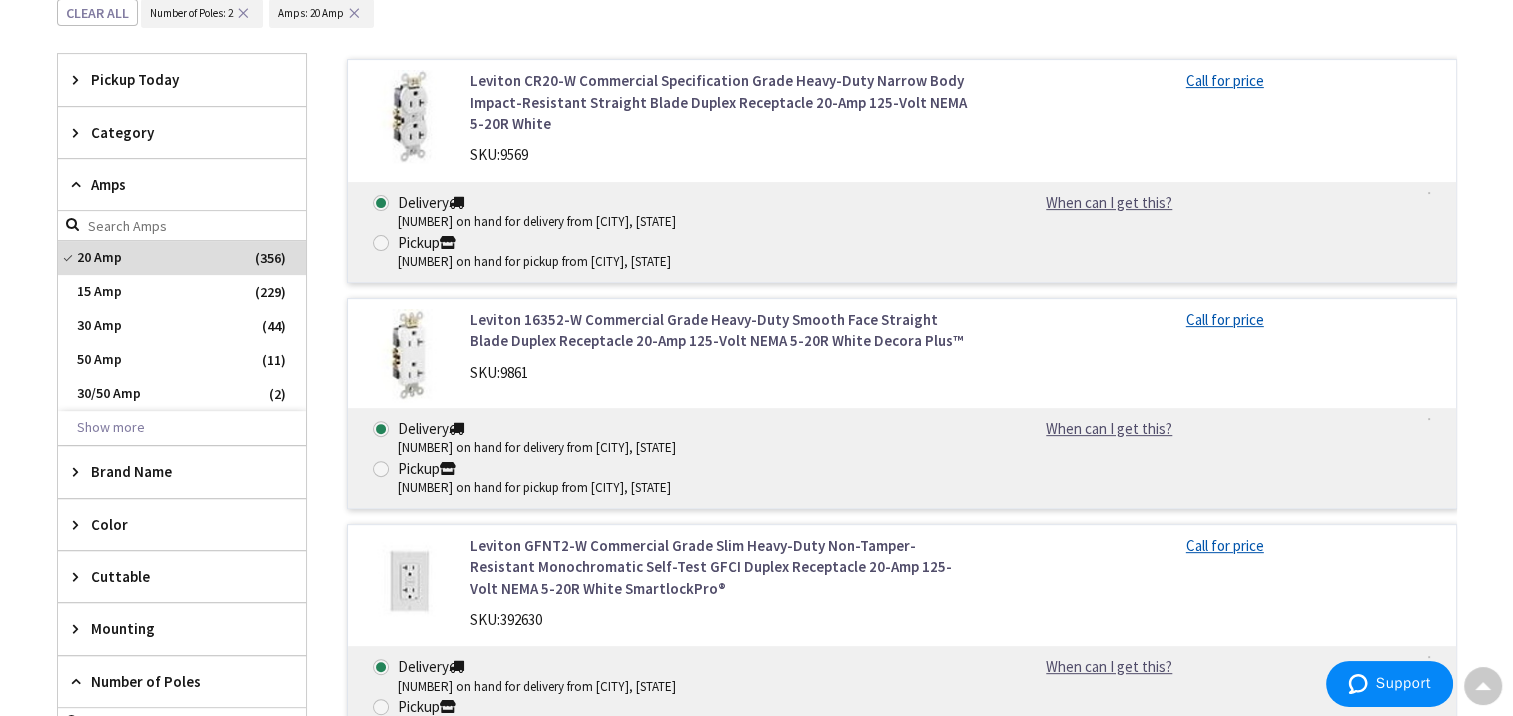 click on "Pickup Today" at bounding box center (172, 79) 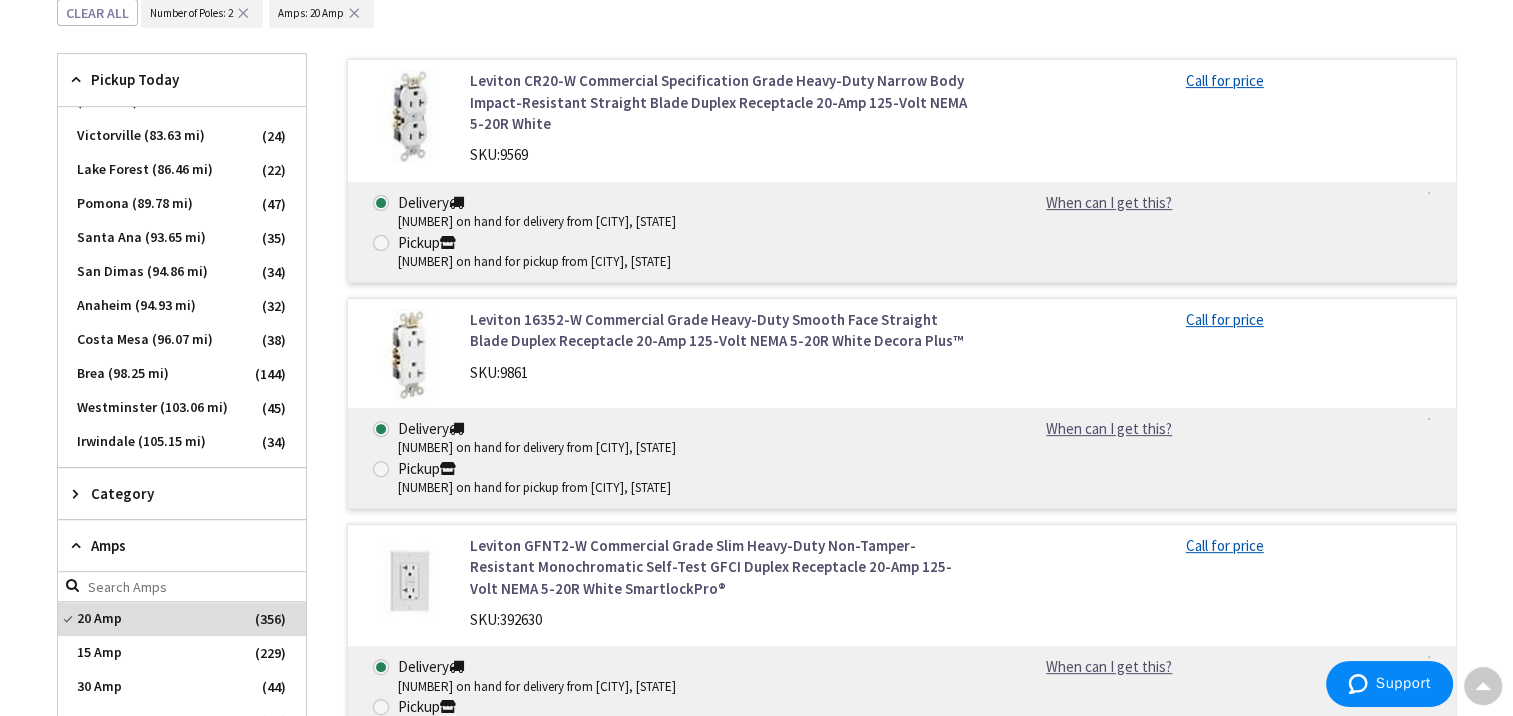 scroll, scrollTop: 360, scrollLeft: 0, axis: vertical 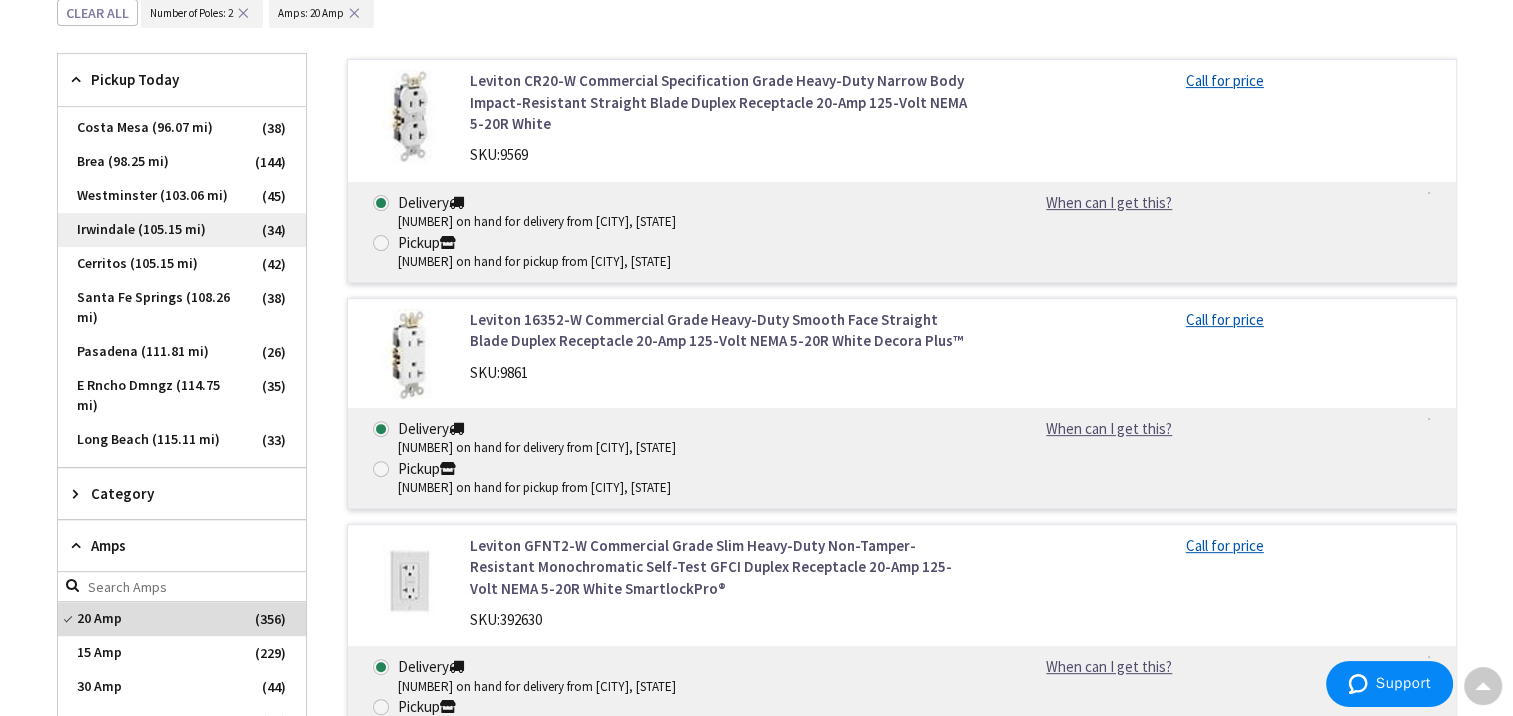 click on "Irwindale (105.15 mi)" at bounding box center [182, 230] 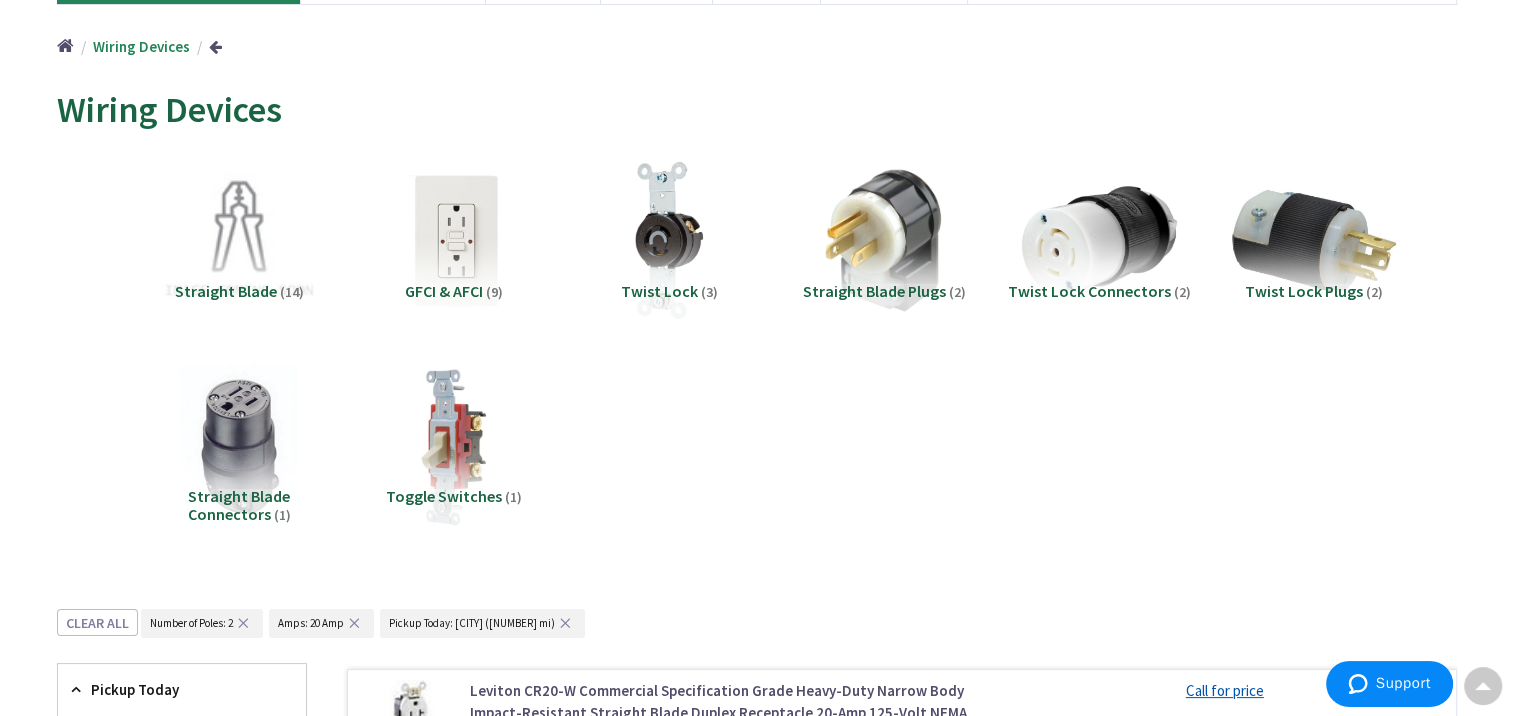 scroll, scrollTop: 177, scrollLeft: 0, axis: vertical 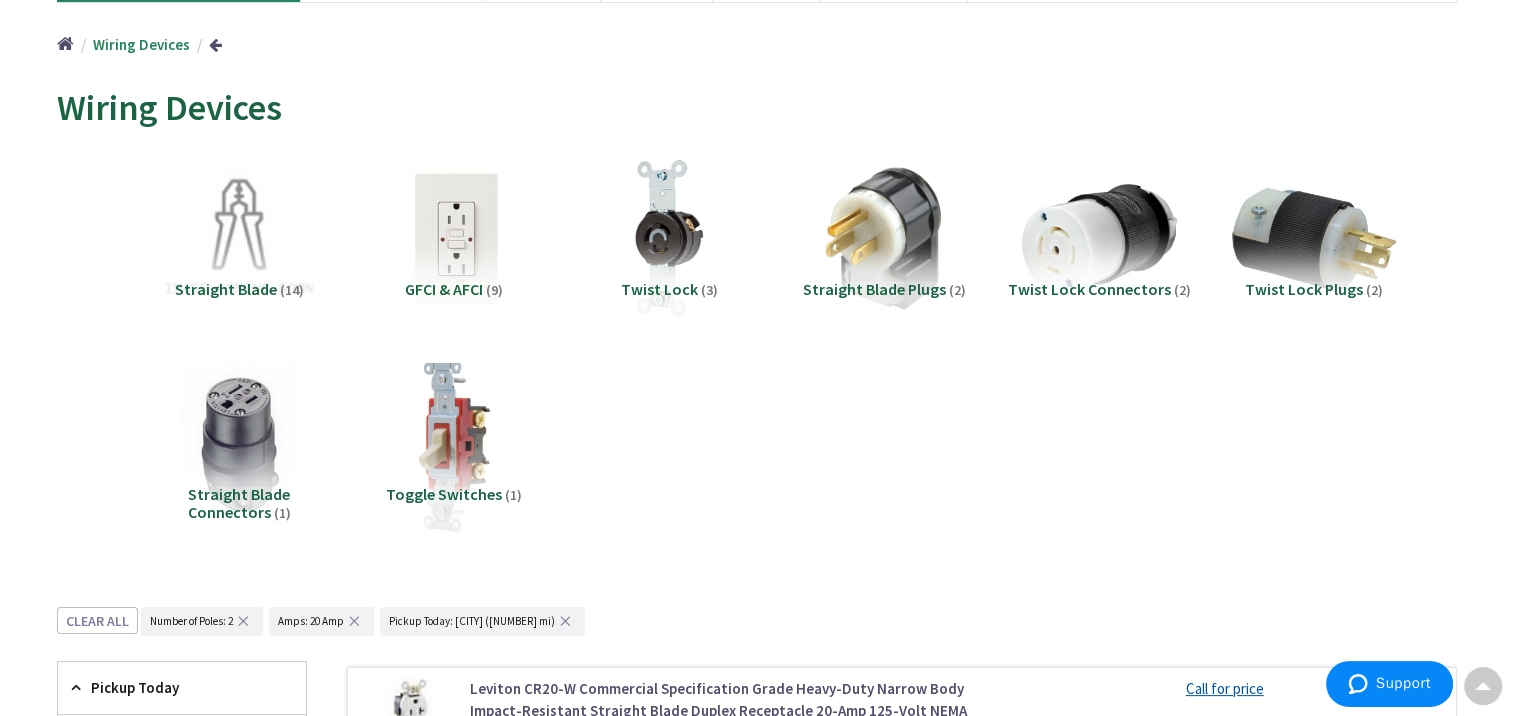 click at bounding box center [453, 443] 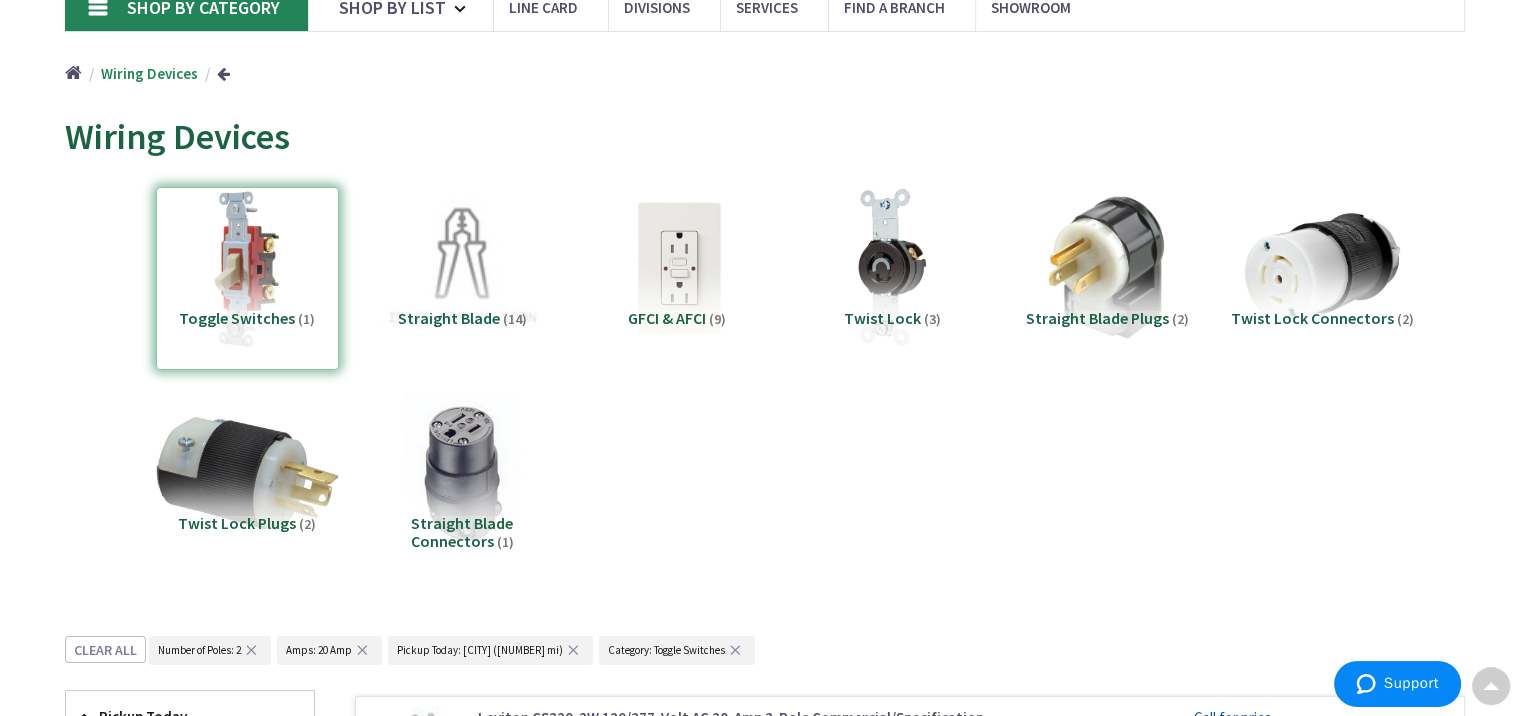 scroll, scrollTop: 0, scrollLeft: 0, axis: both 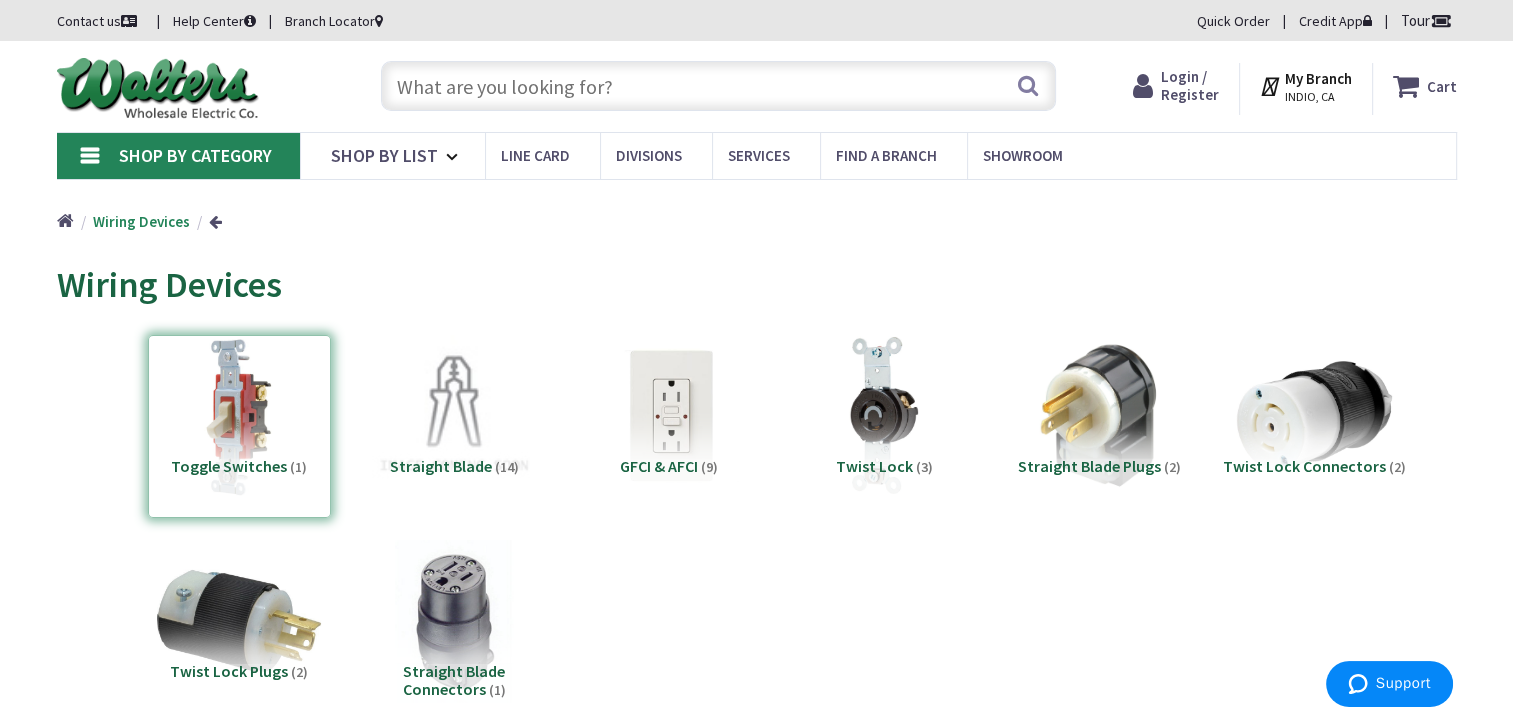 click on "My Branch" at bounding box center (1318, 78) 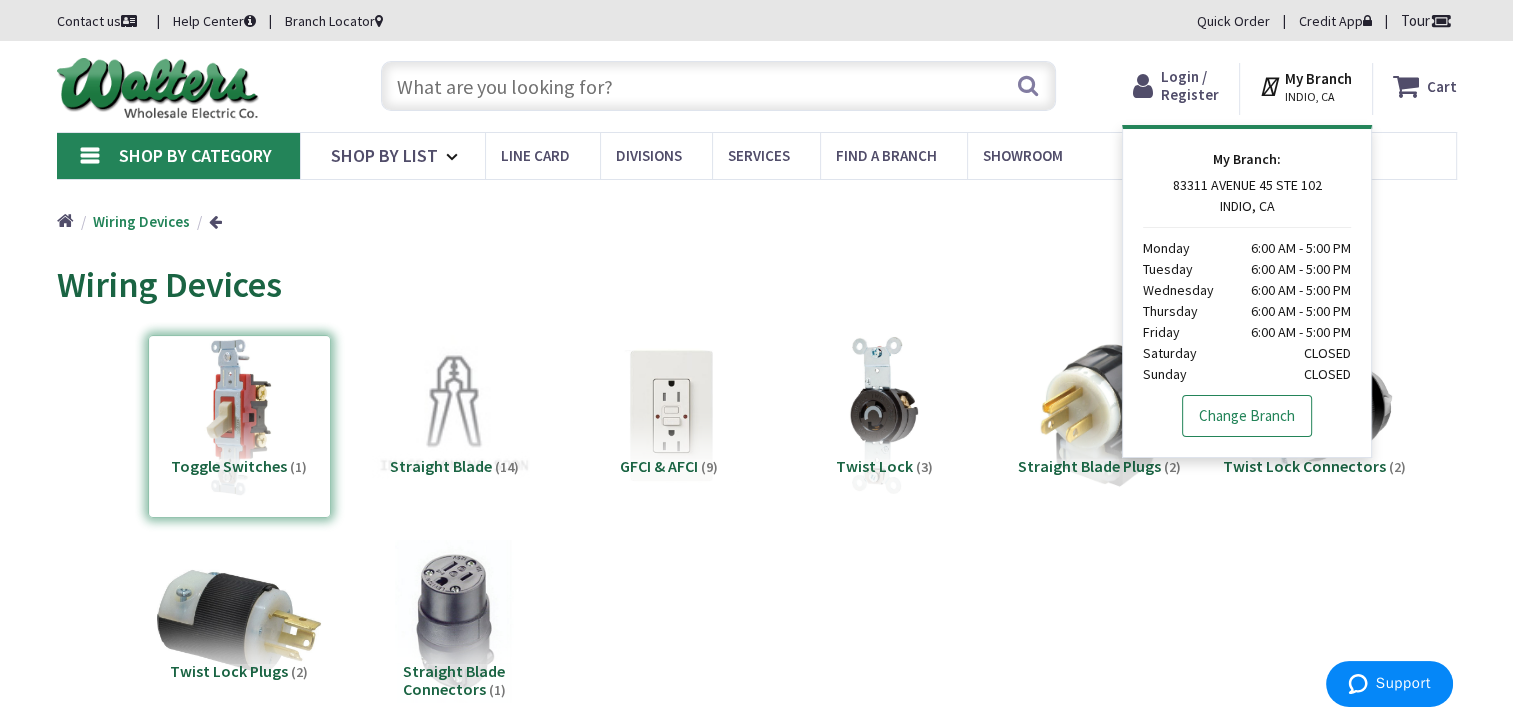 click on "Change Branch" at bounding box center [1247, 416] 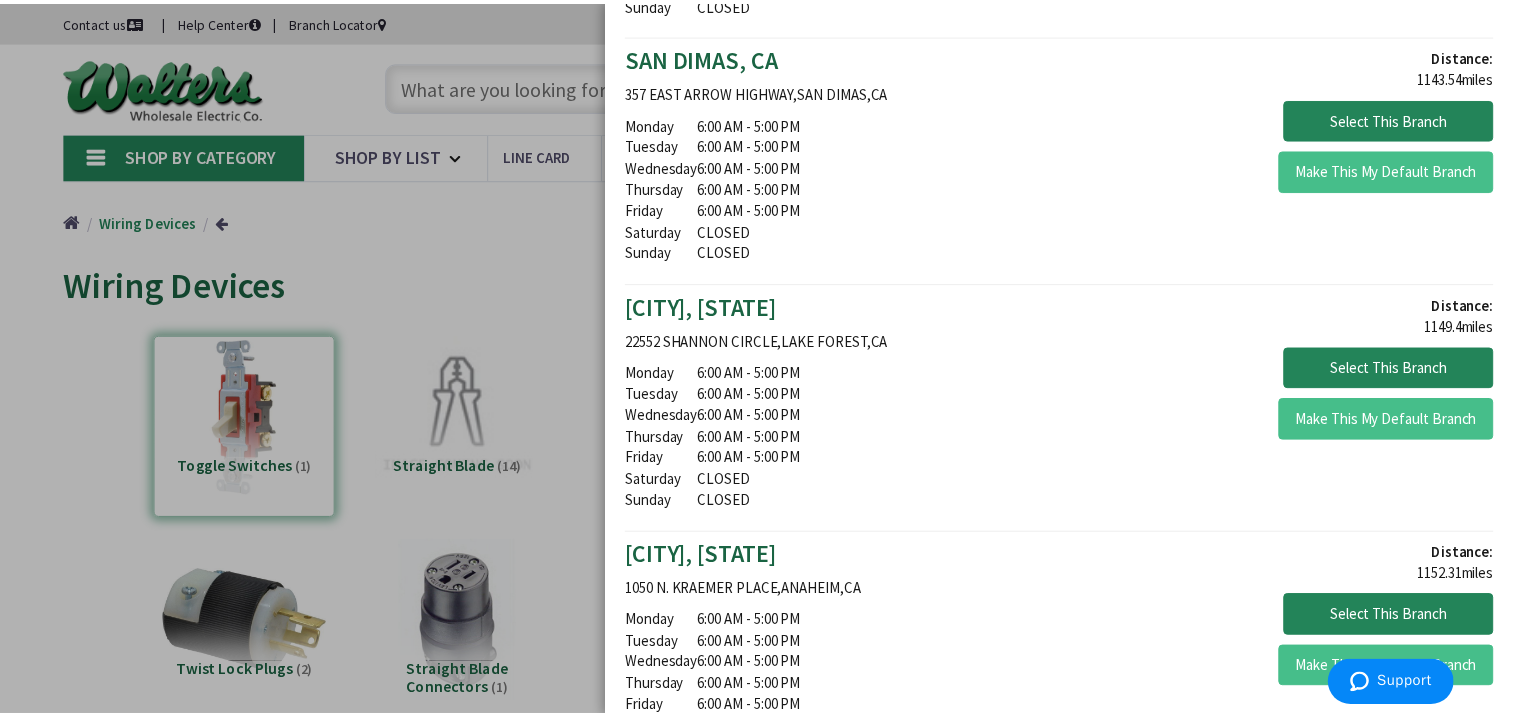 scroll, scrollTop: 3344, scrollLeft: 0, axis: vertical 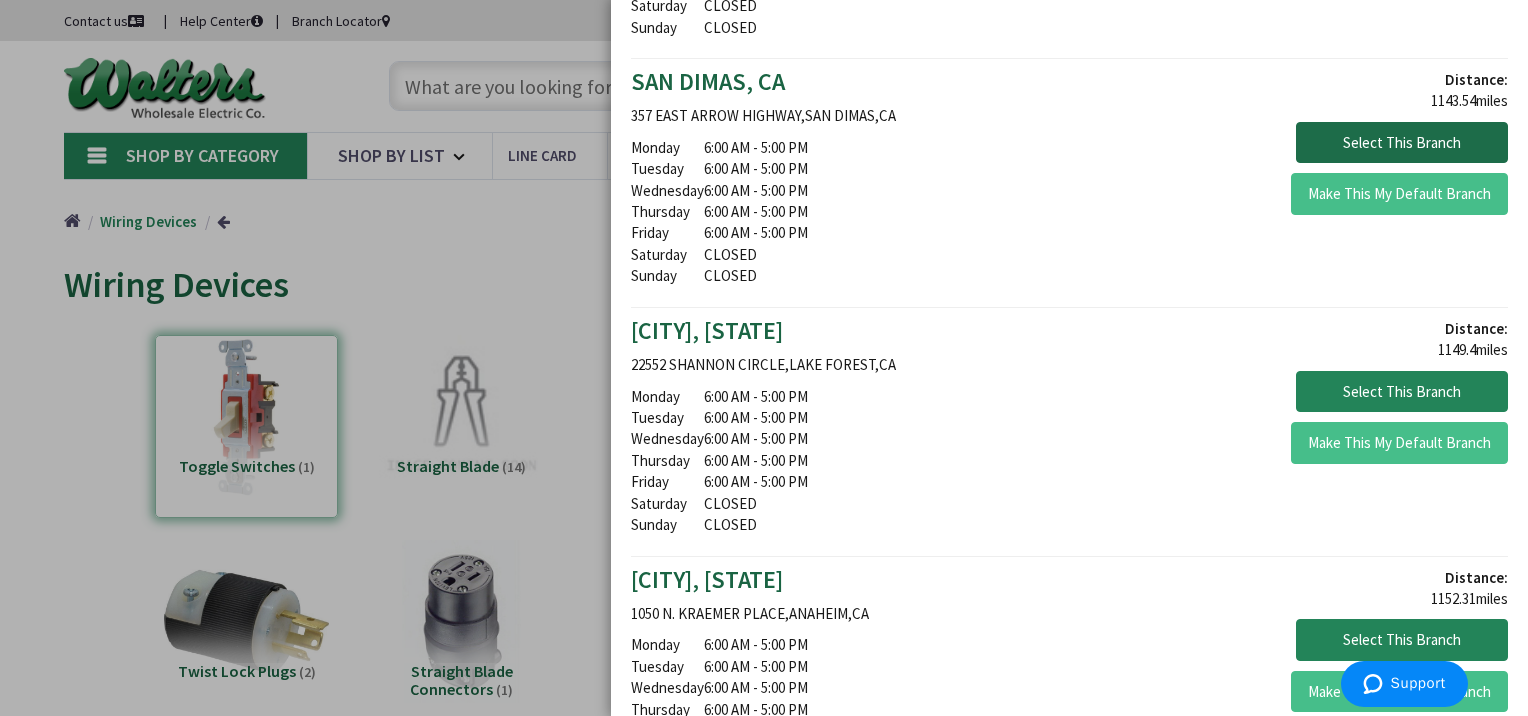 click on "Select This Branch" at bounding box center [1402, 143] 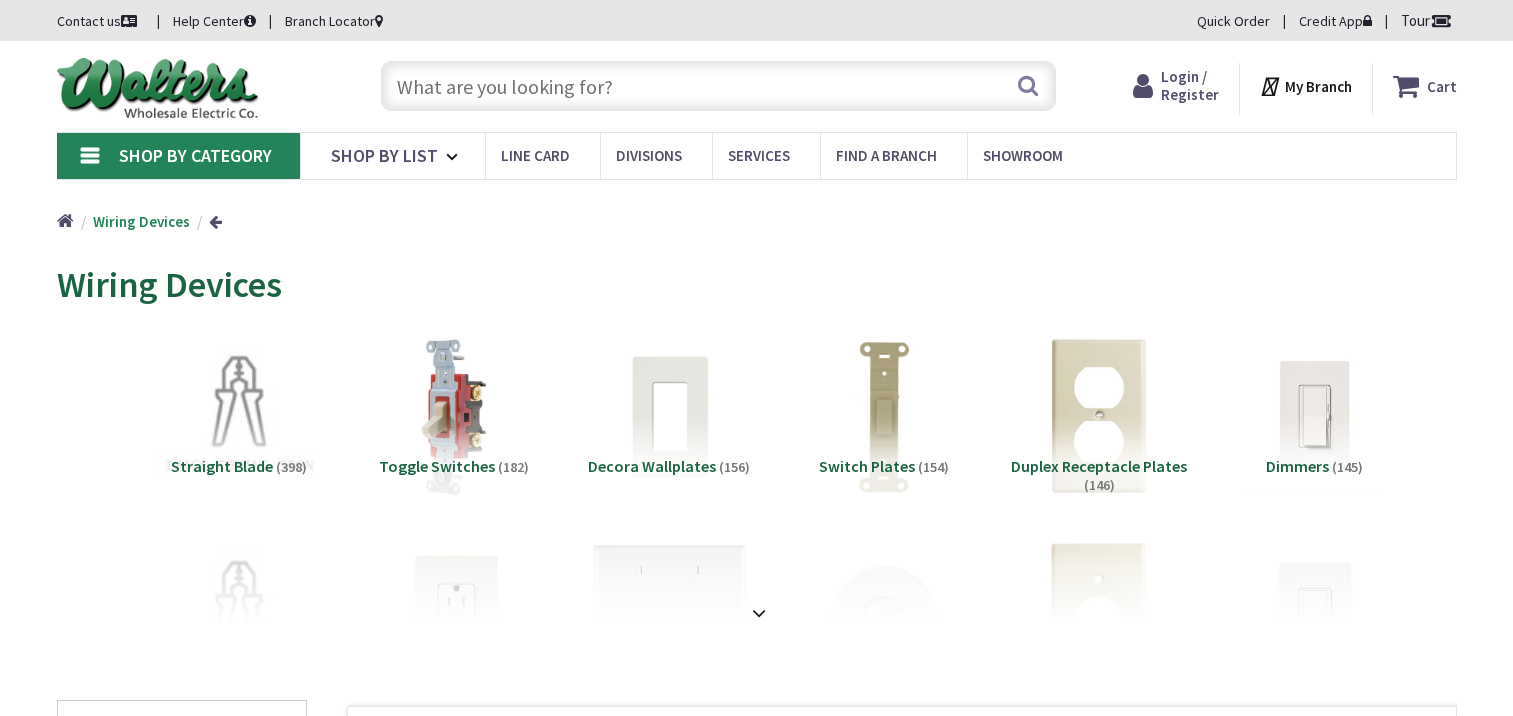 scroll, scrollTop: 0, scrollLeft: 0, axis: both 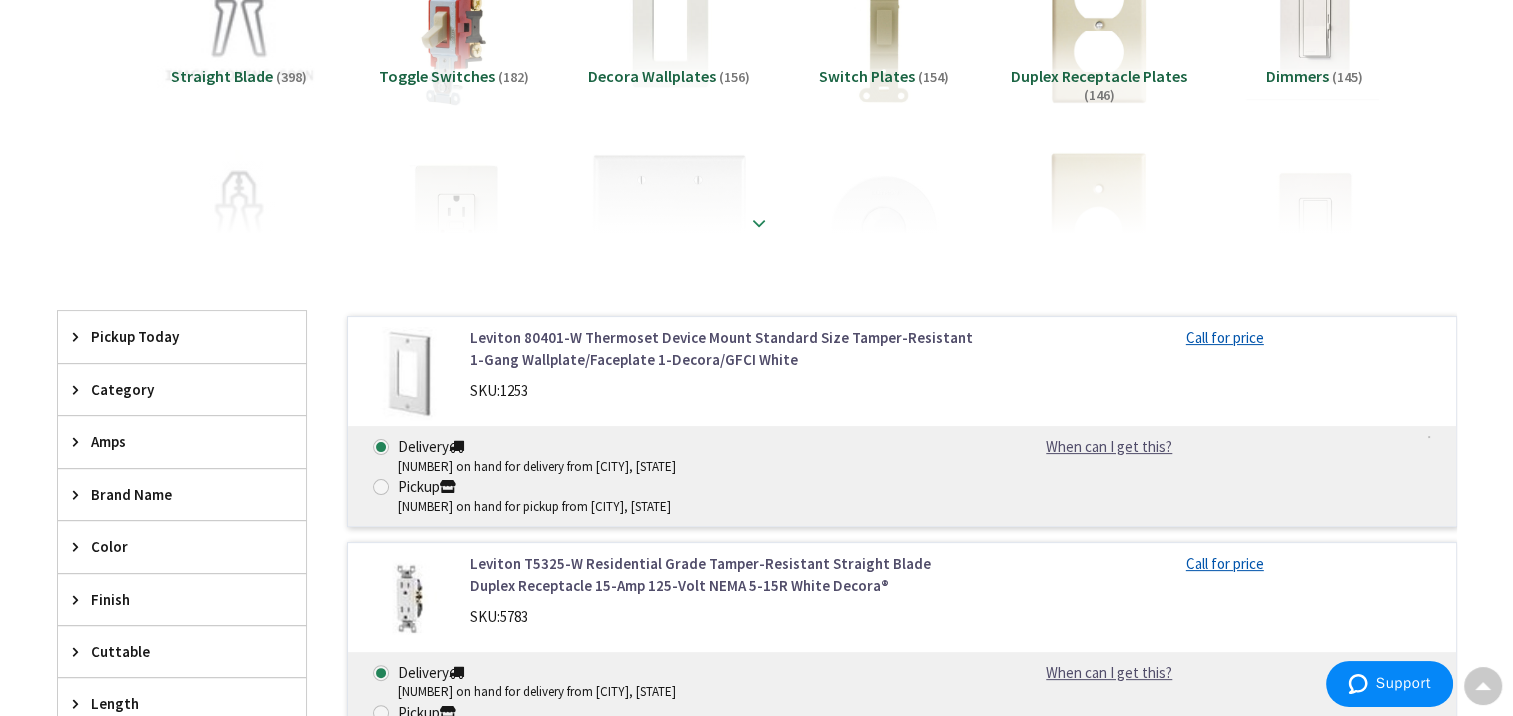 click at bounding box center (759, 223) 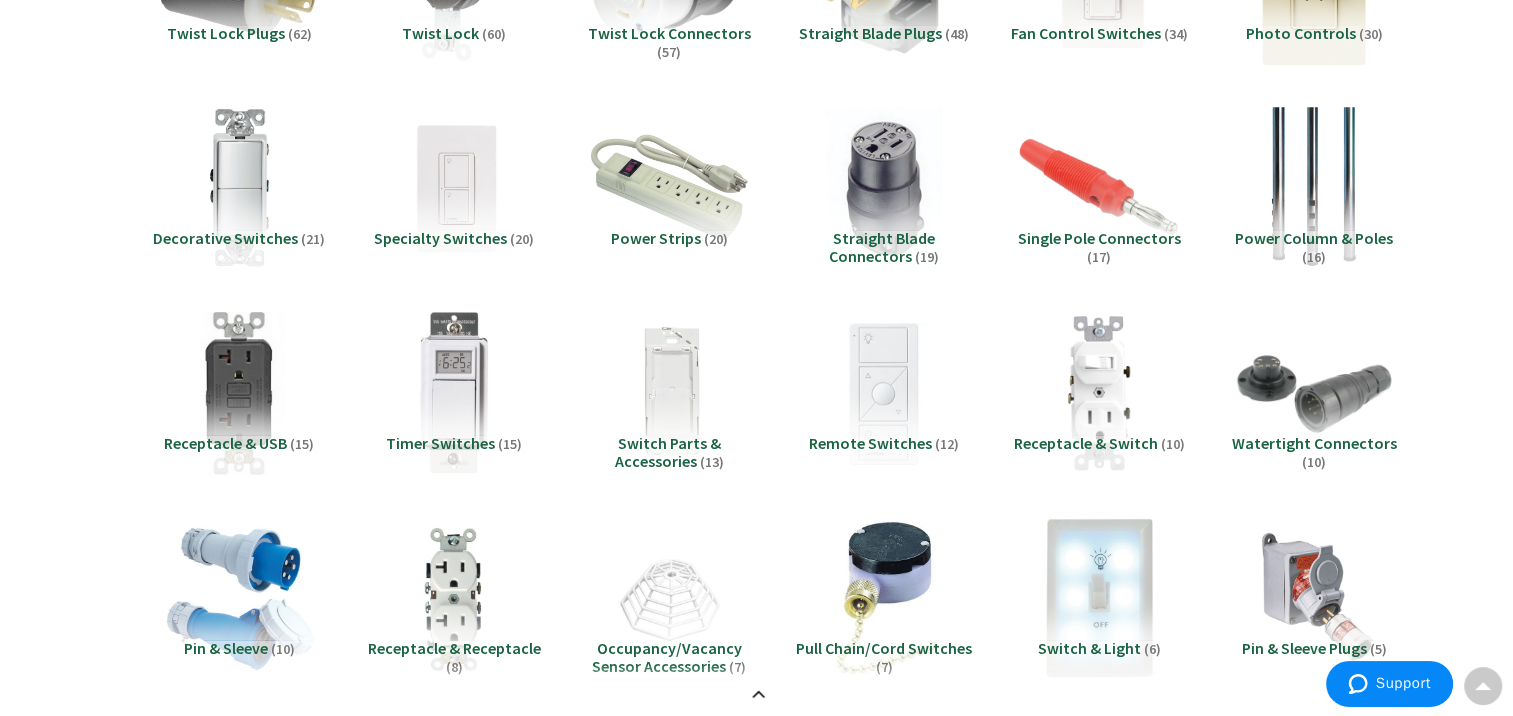 scroll, scrollTop: 842, scrollLeft: 0, axis: vertical 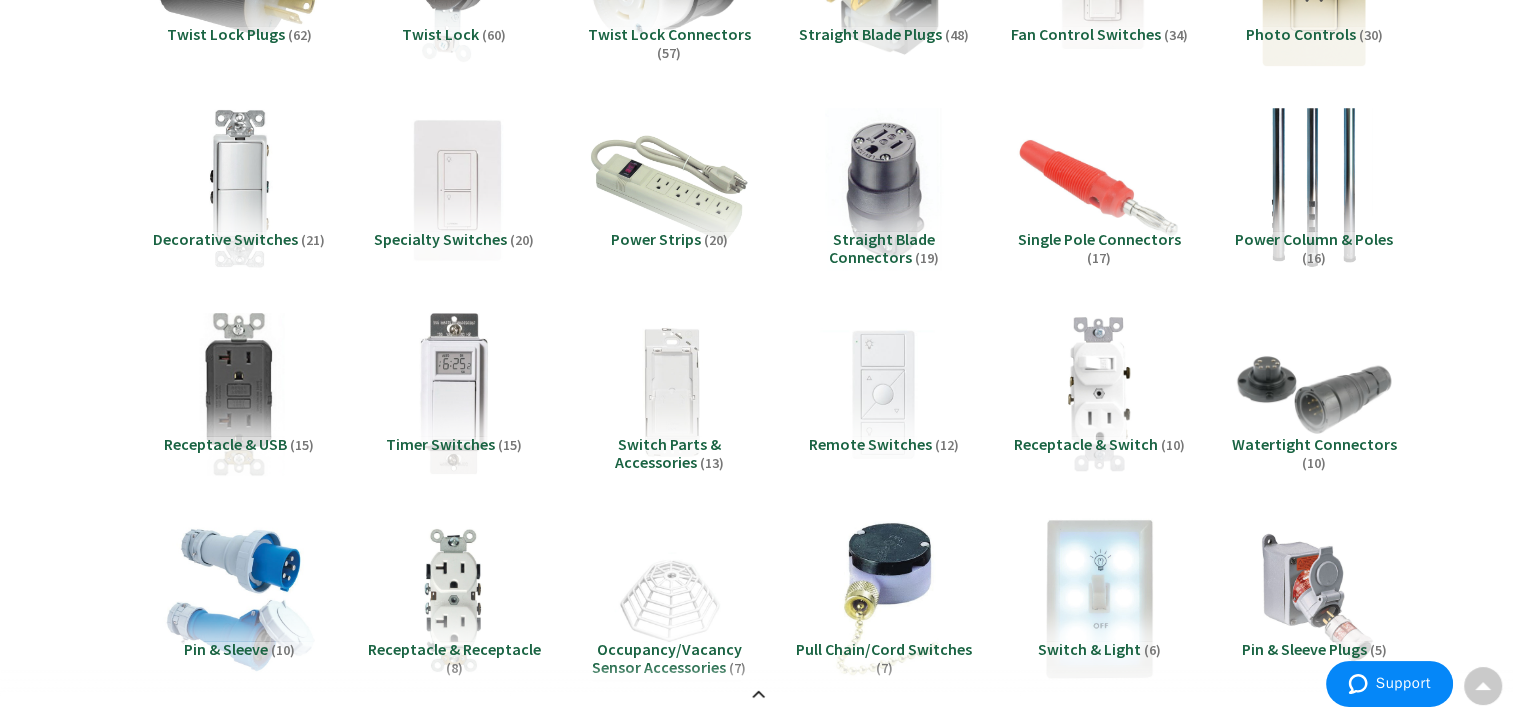 click at bounding box center (453, 188) 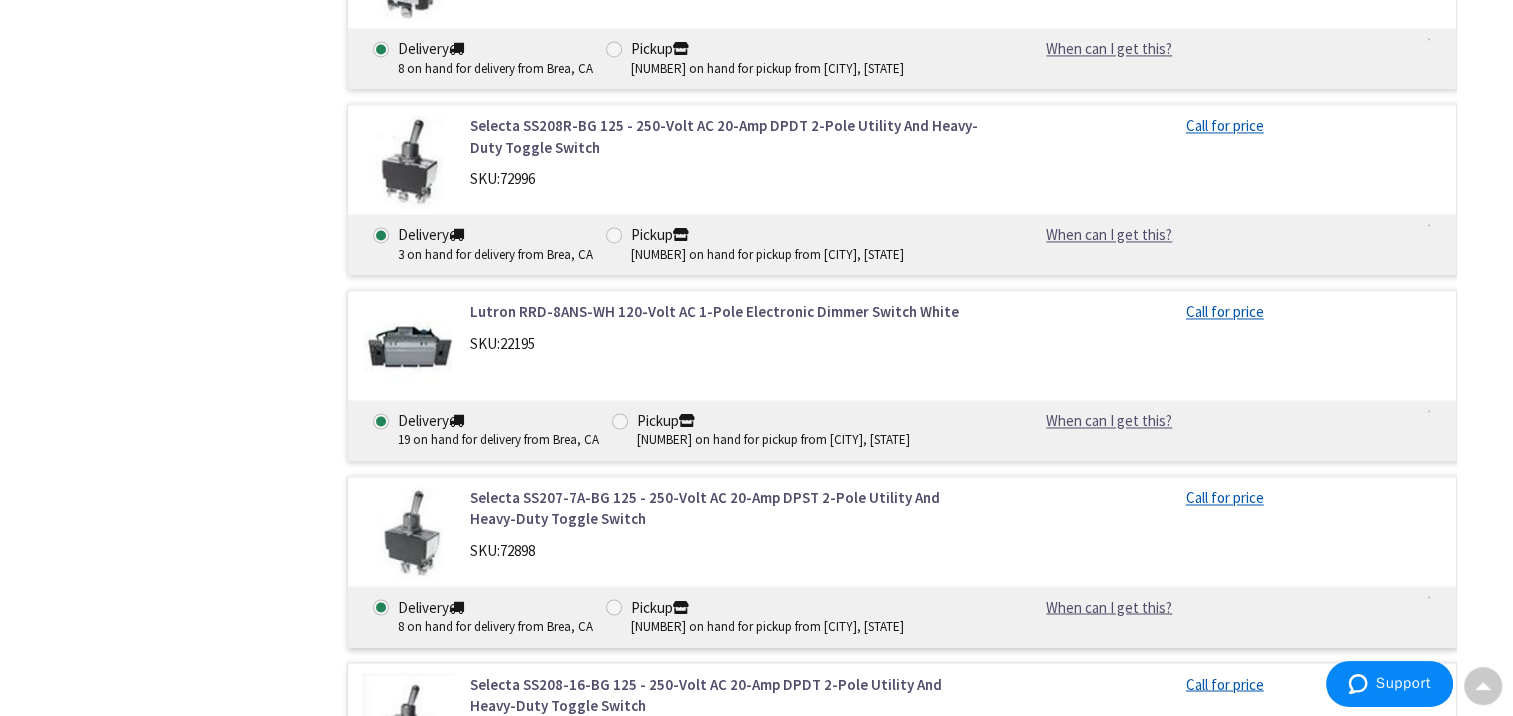 scroll, scrollTop: 3184, scrollLeft: 0, axis: vertical 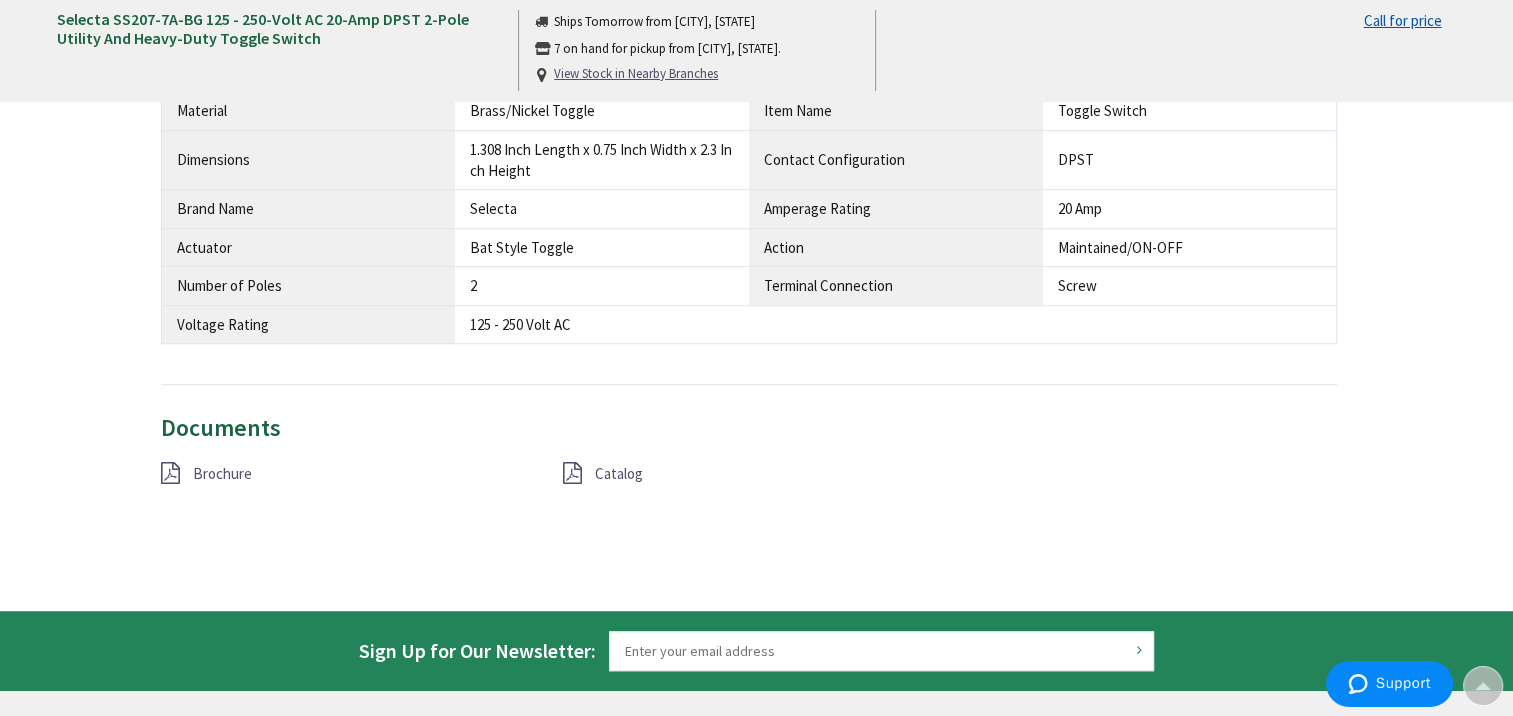 click on "Brochure" at bounding box center [222, 473] 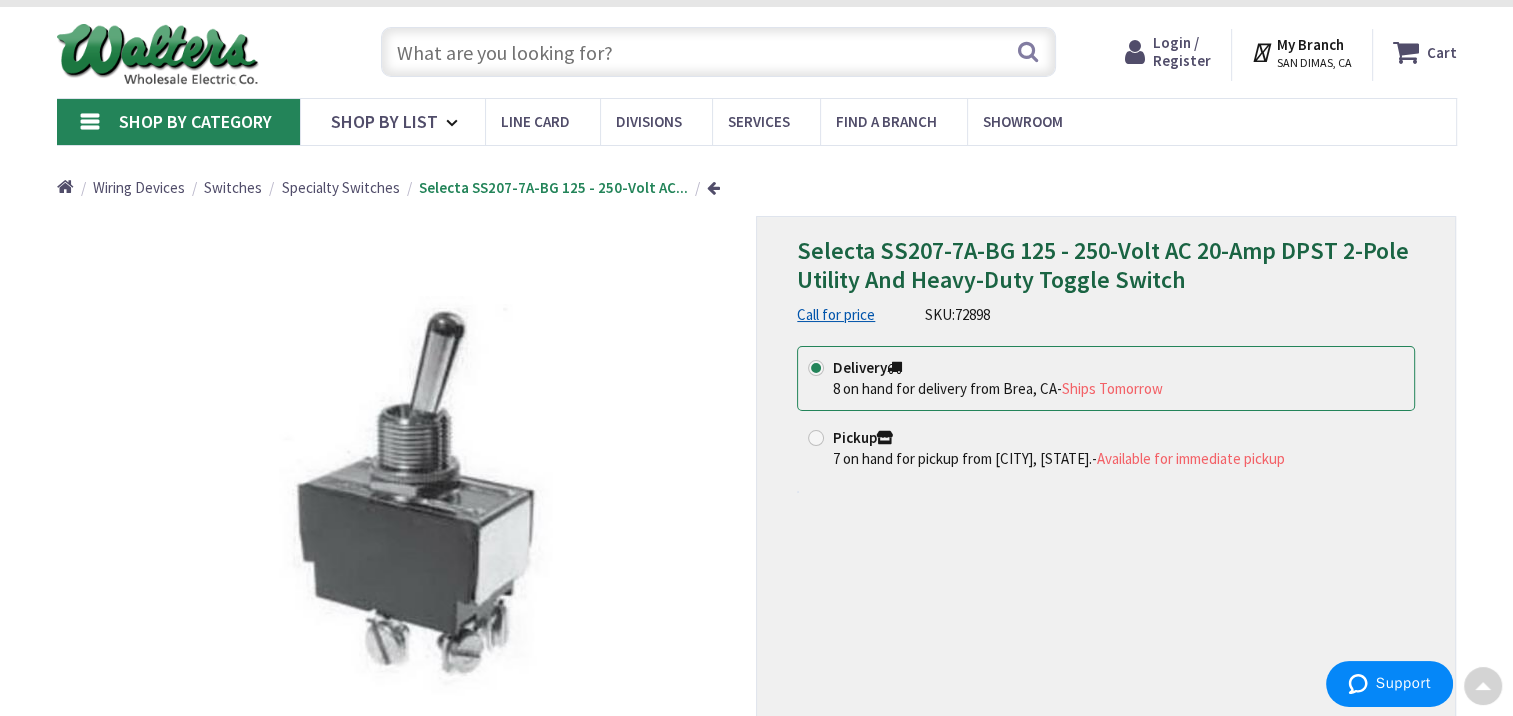 scroll, scrollTop: 0, scrollLeft: 0, axis: both 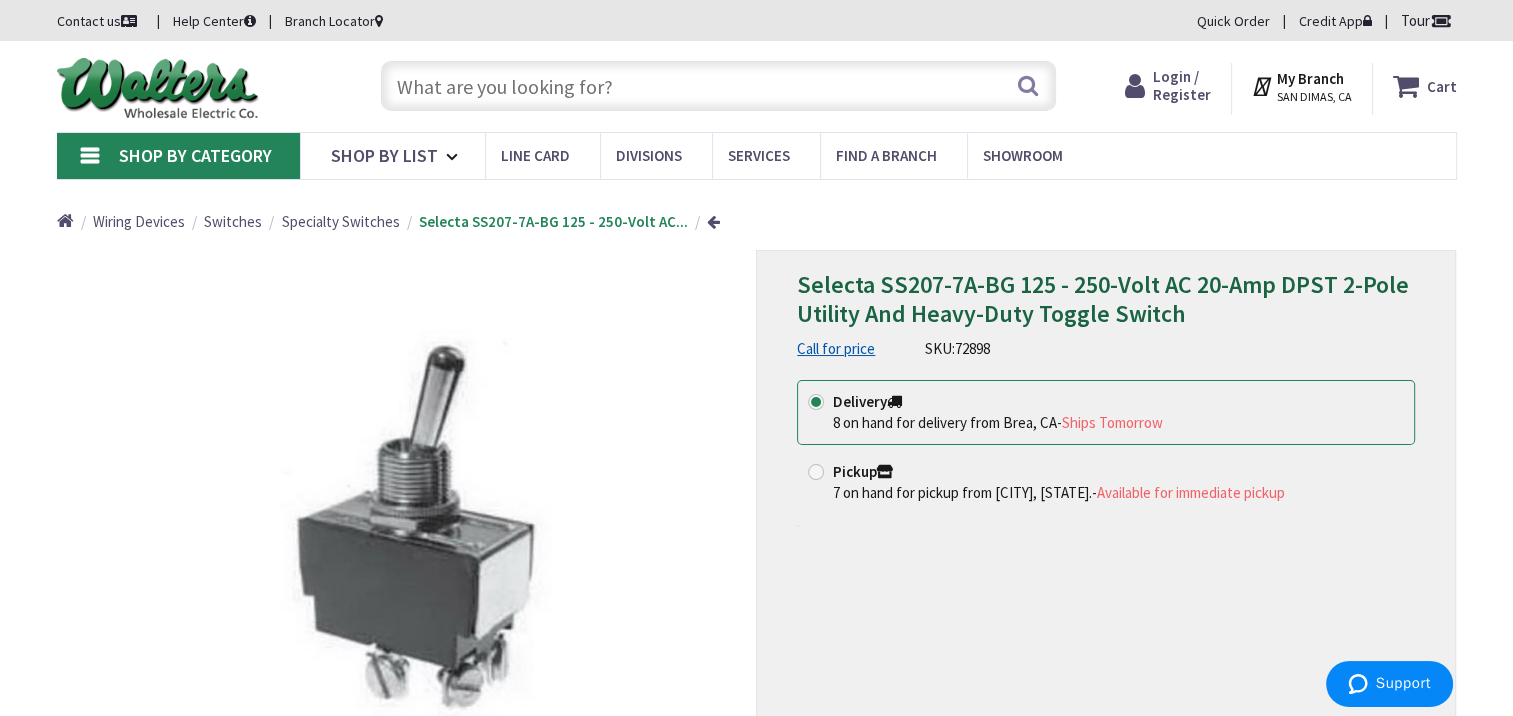 click at bounding box center (718, 86) 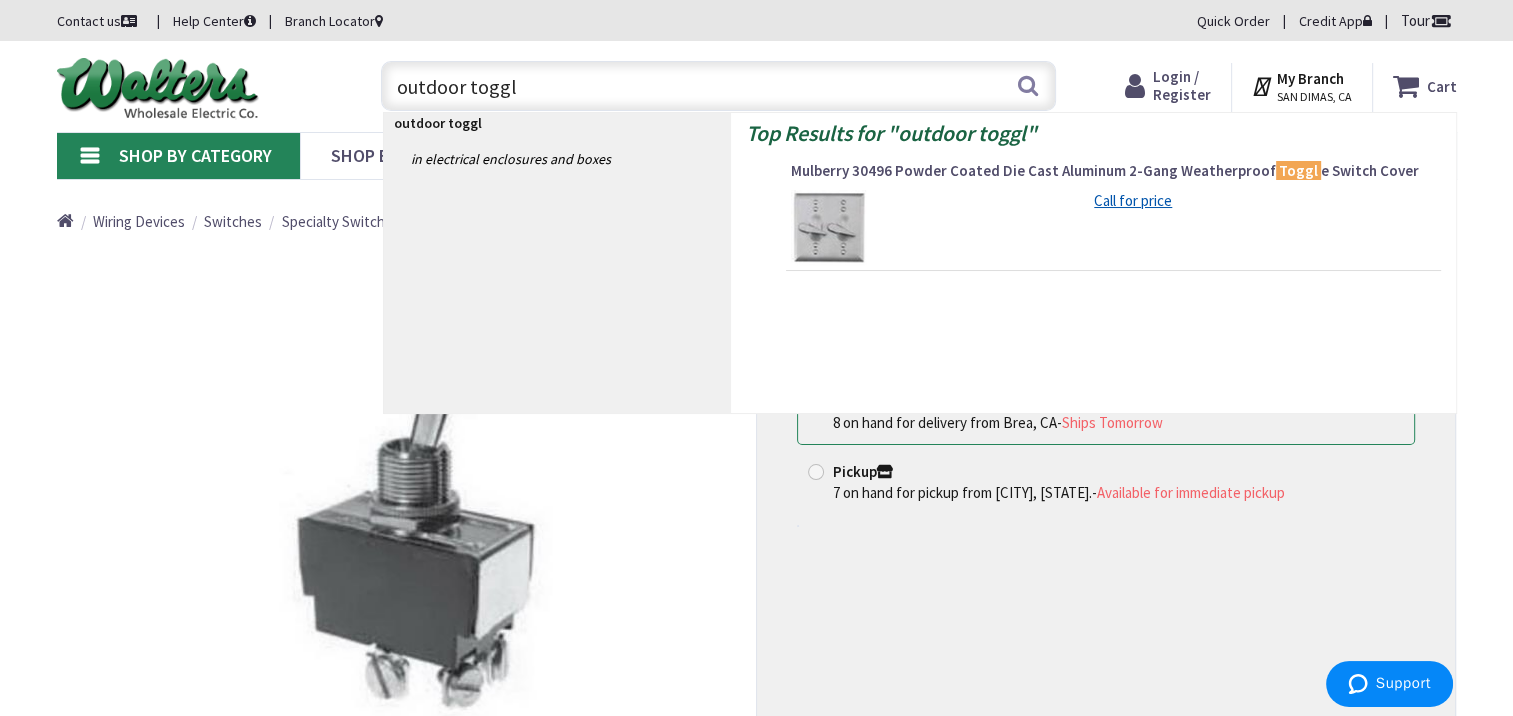 type on "outdoor toggl" 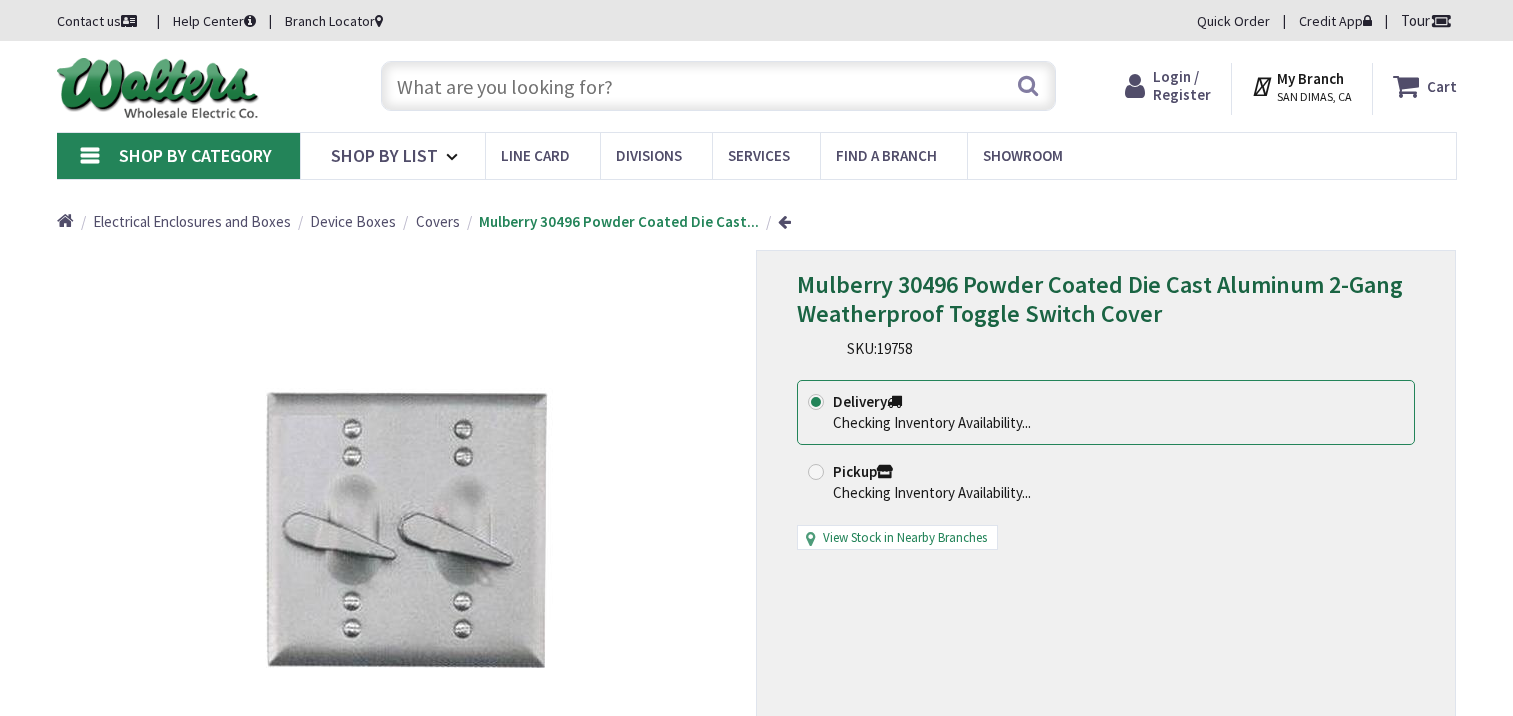 scroll, scrollTop: 0, scrollLeft: 0, axis: both 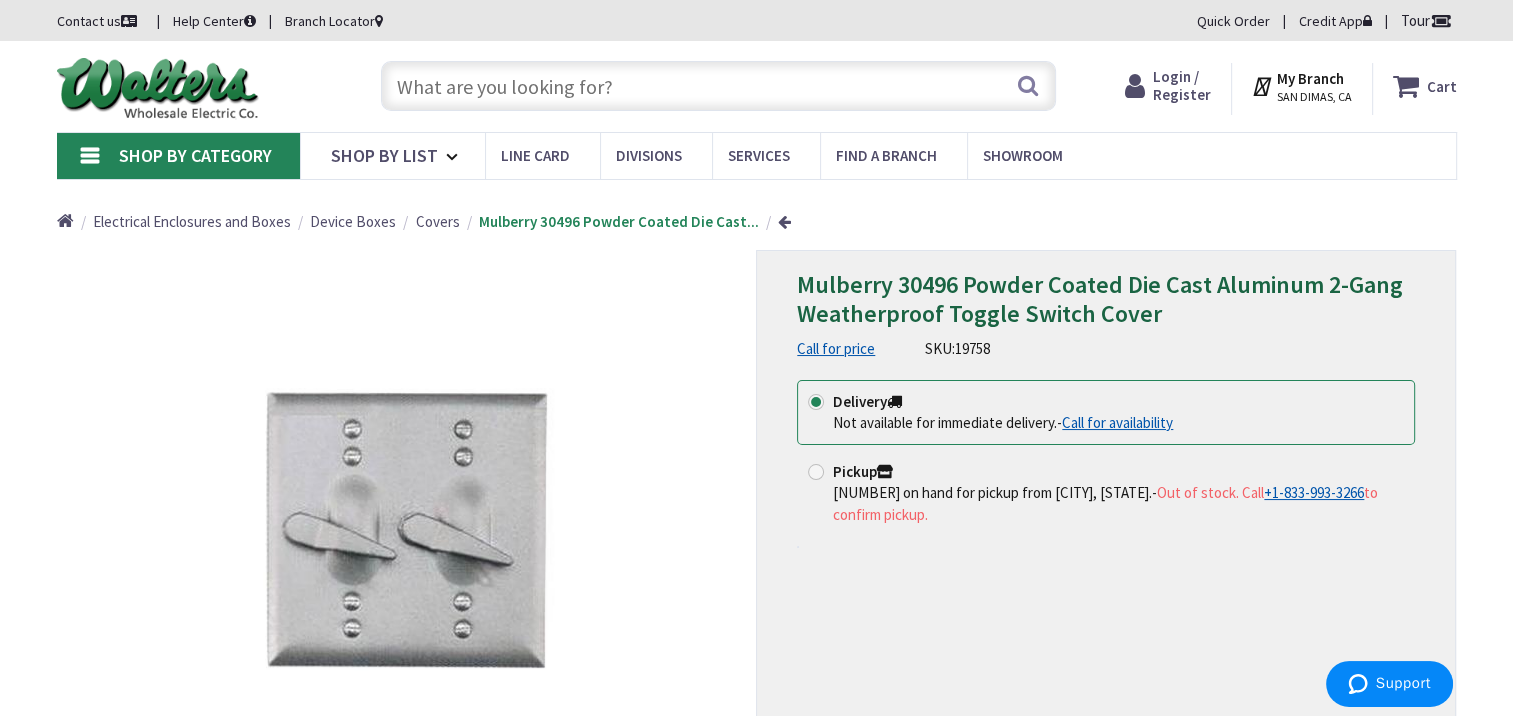 click at bounding box center [718, 86] 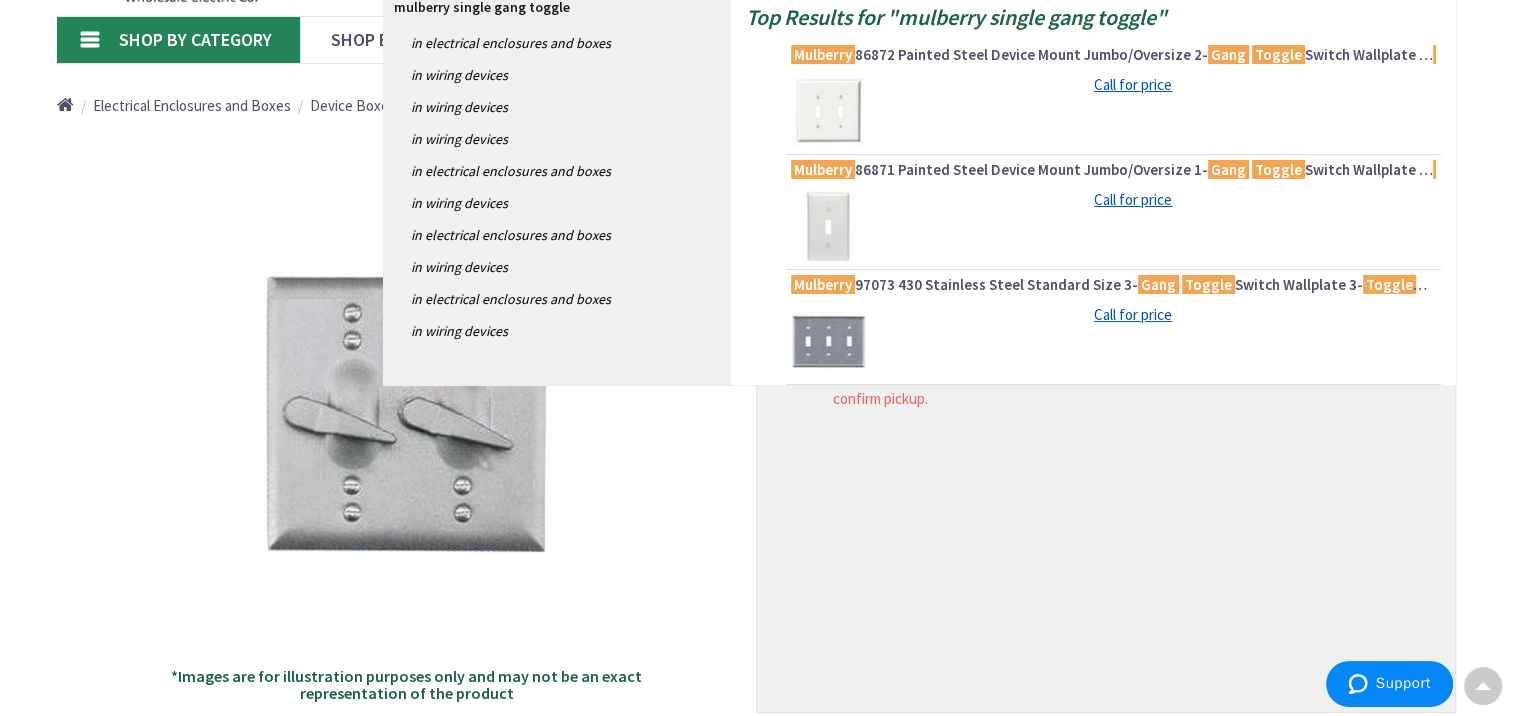 scroll, scrollTop: 0, scrollLeft: 0, axis: both 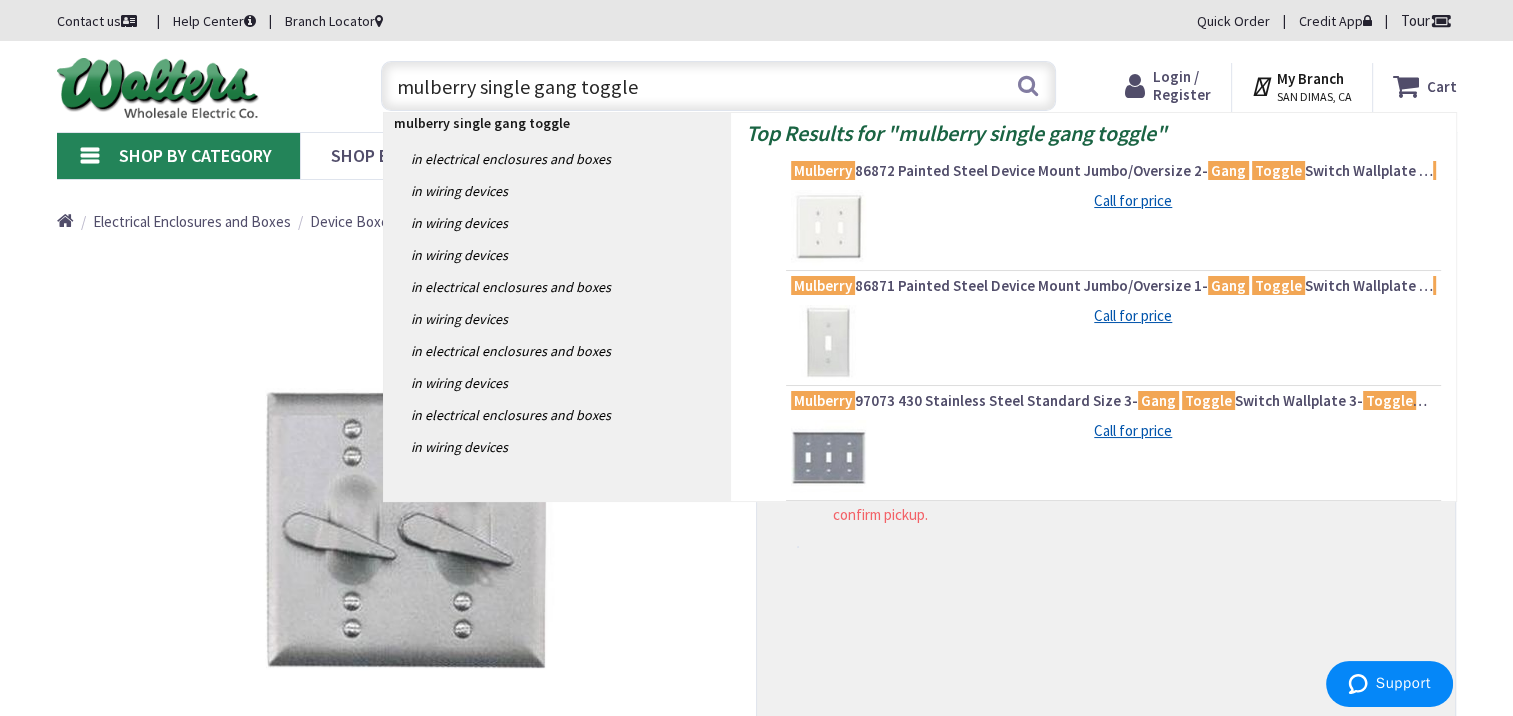 click on "*Images are for illustration purposes only and may not be an exact representation of the product" at bounding box center (407, 539) 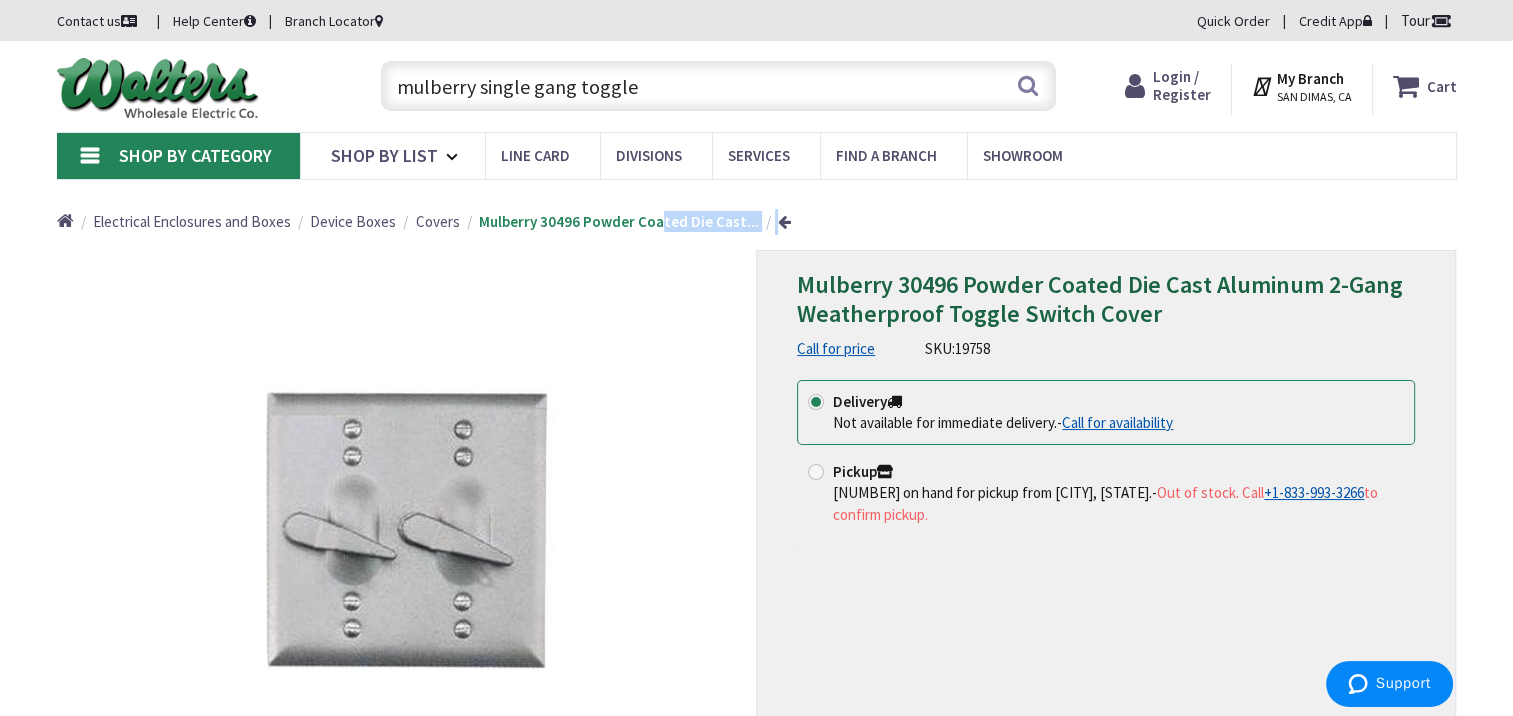 drag, startPoint x: 648, startPoint y: 224, endPoint x: 748, endPoint y: 296, distance: 123.22337 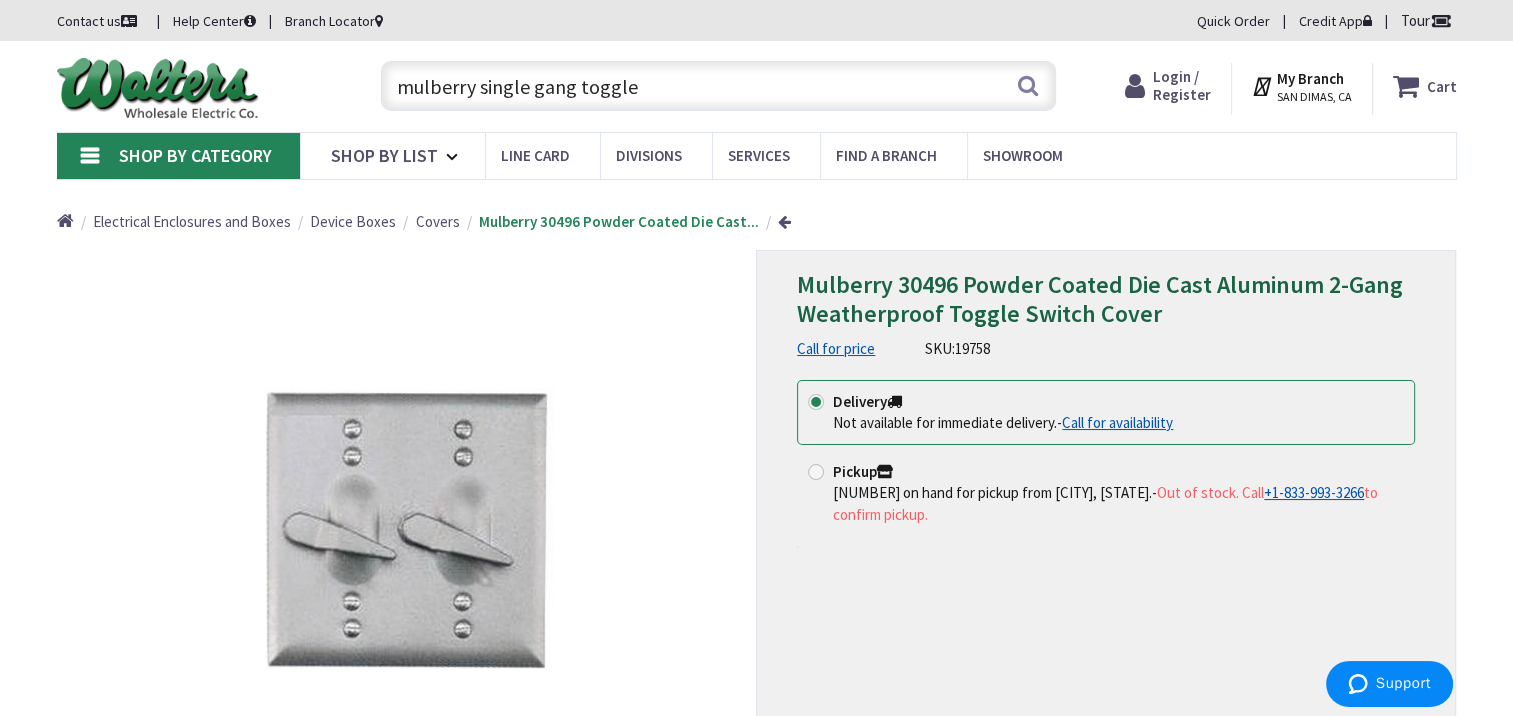 click on "mulberry single gang toggle" at bounding box center [718, 86] 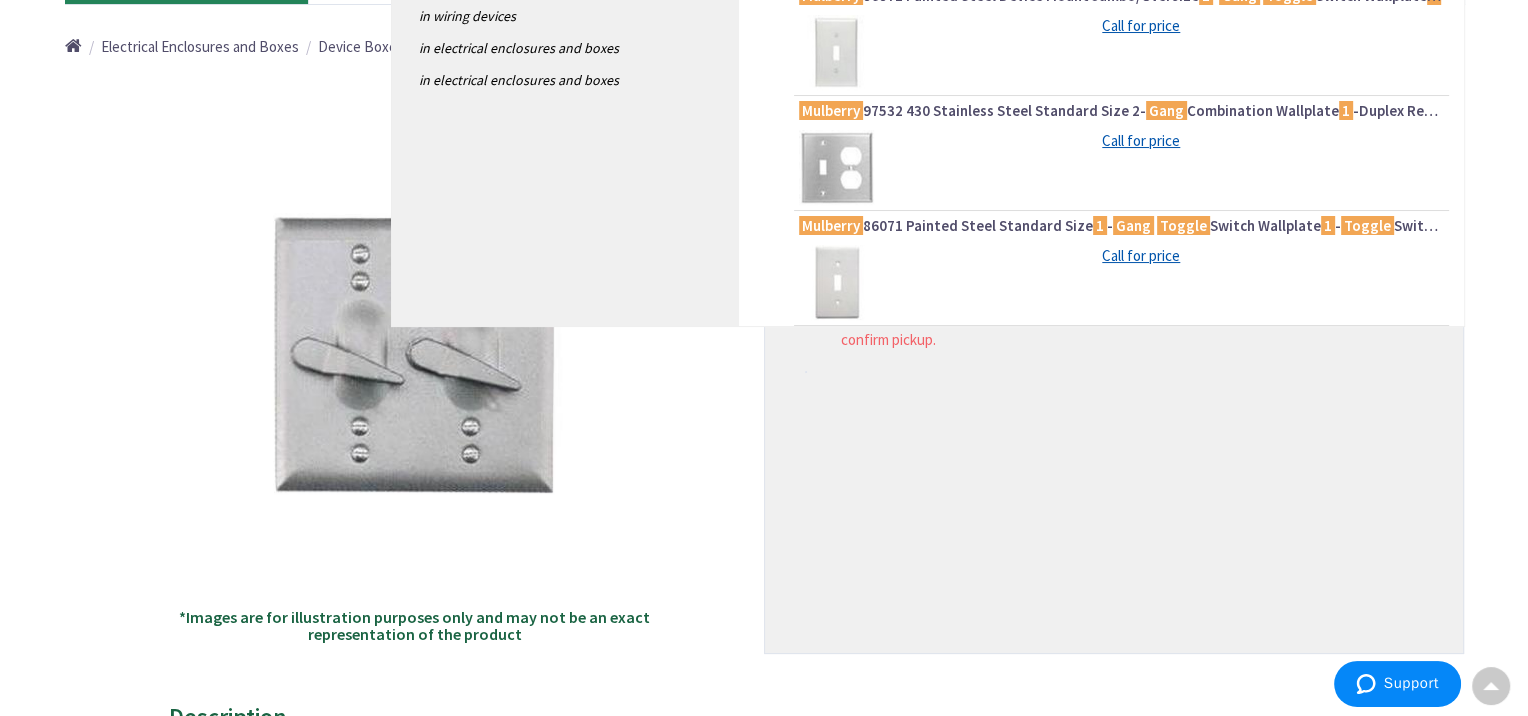 scroll, scrollTop: 0, scrollLeft: 0, axis: both 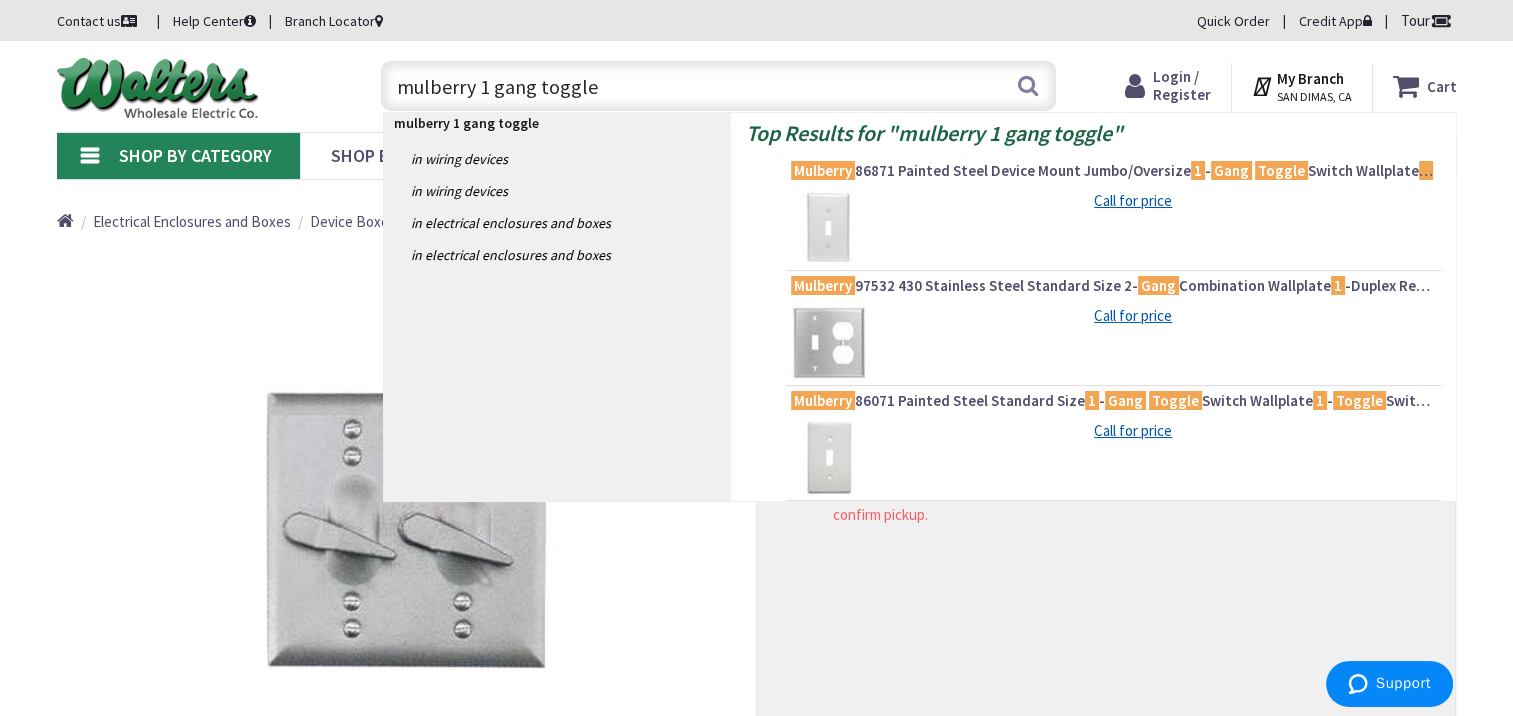 click on "mulberry 1 gang toggle" at bounding box center (718, 86) 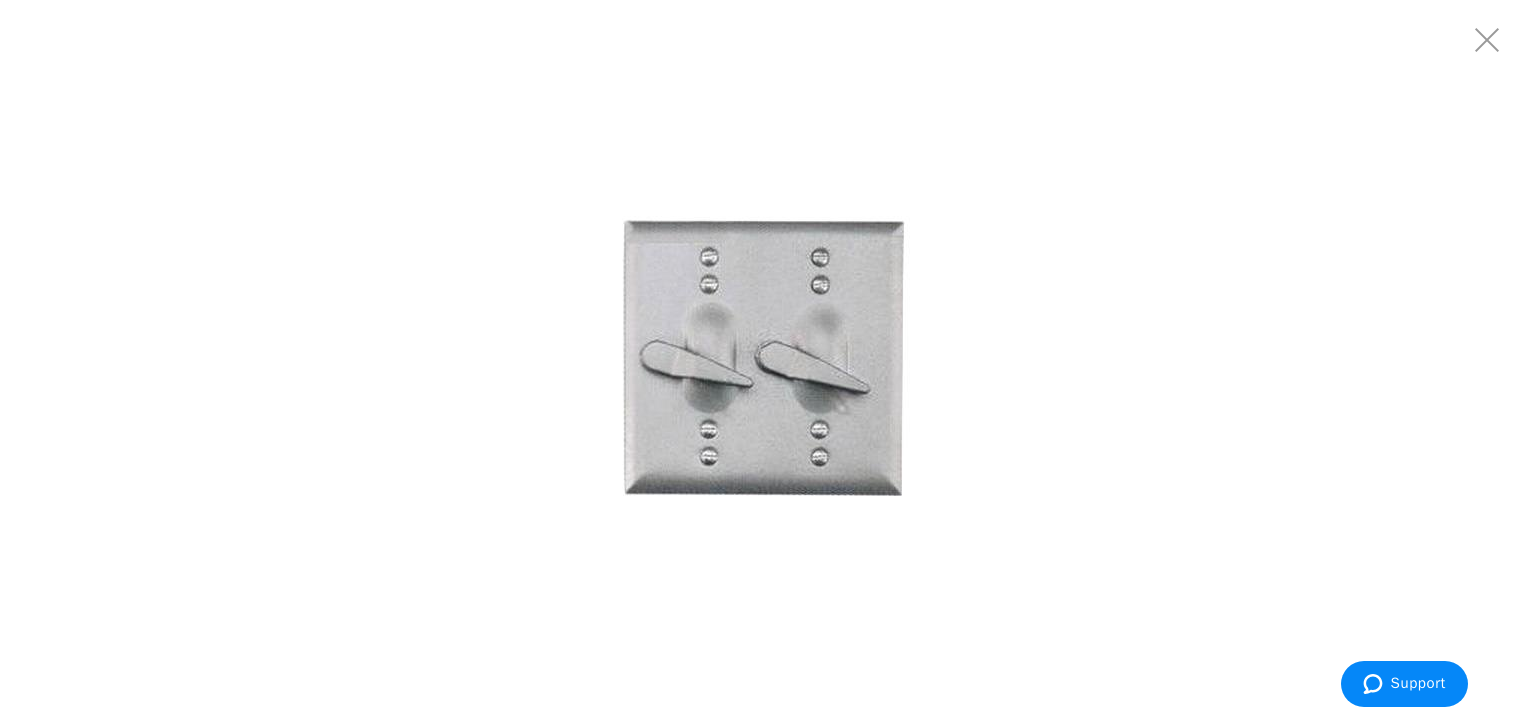 click at bounding box center [764, 358] 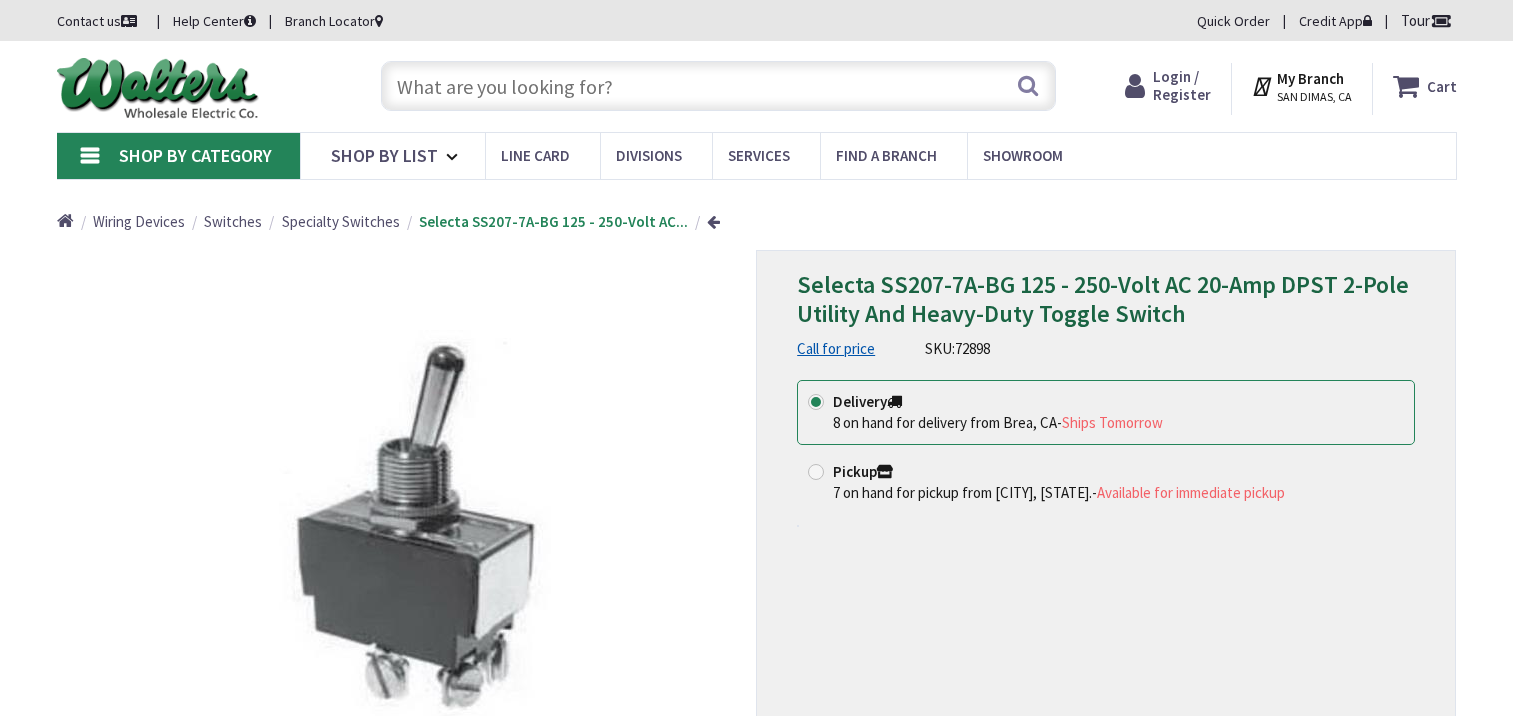 scroll, scrollTop: 0, scrollLeft: 0, axis: both 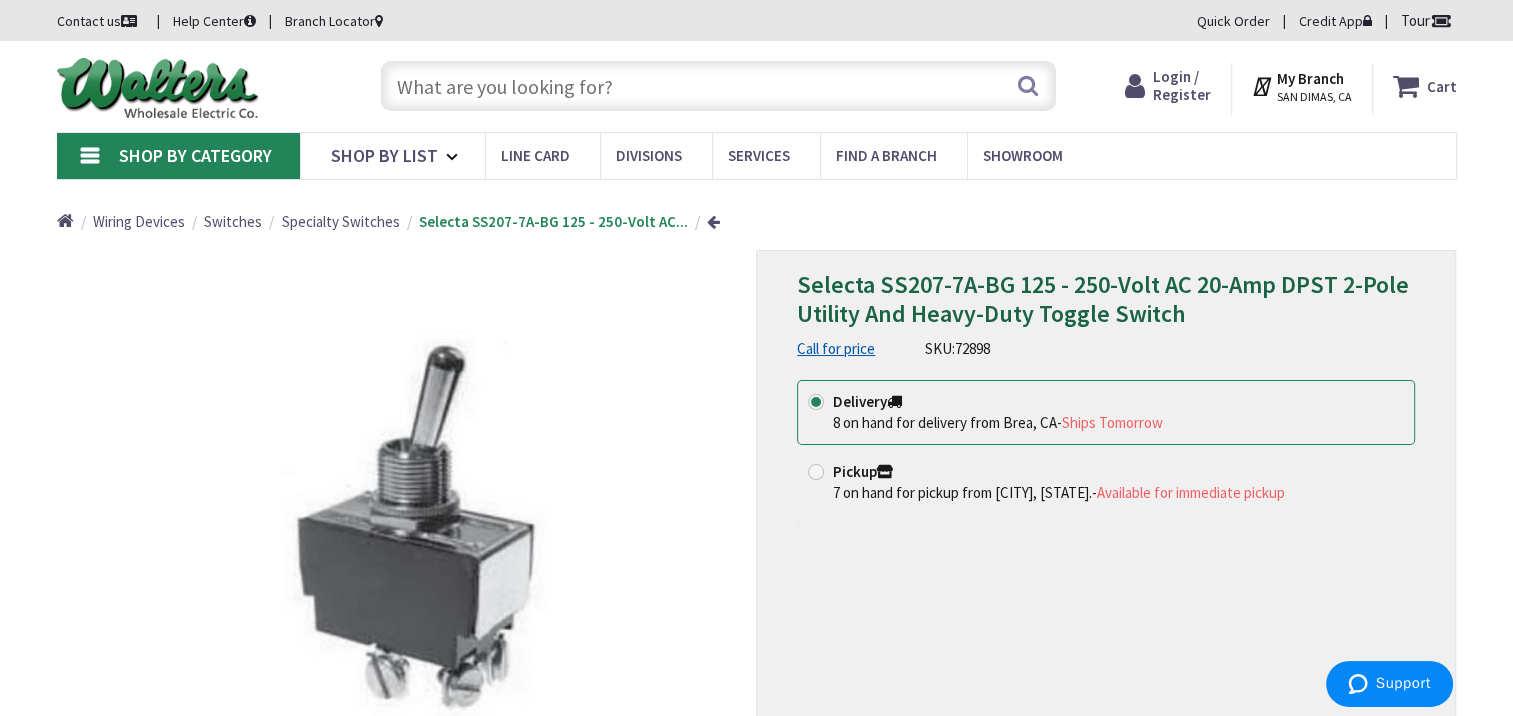 click at bounding box center (718, 86) 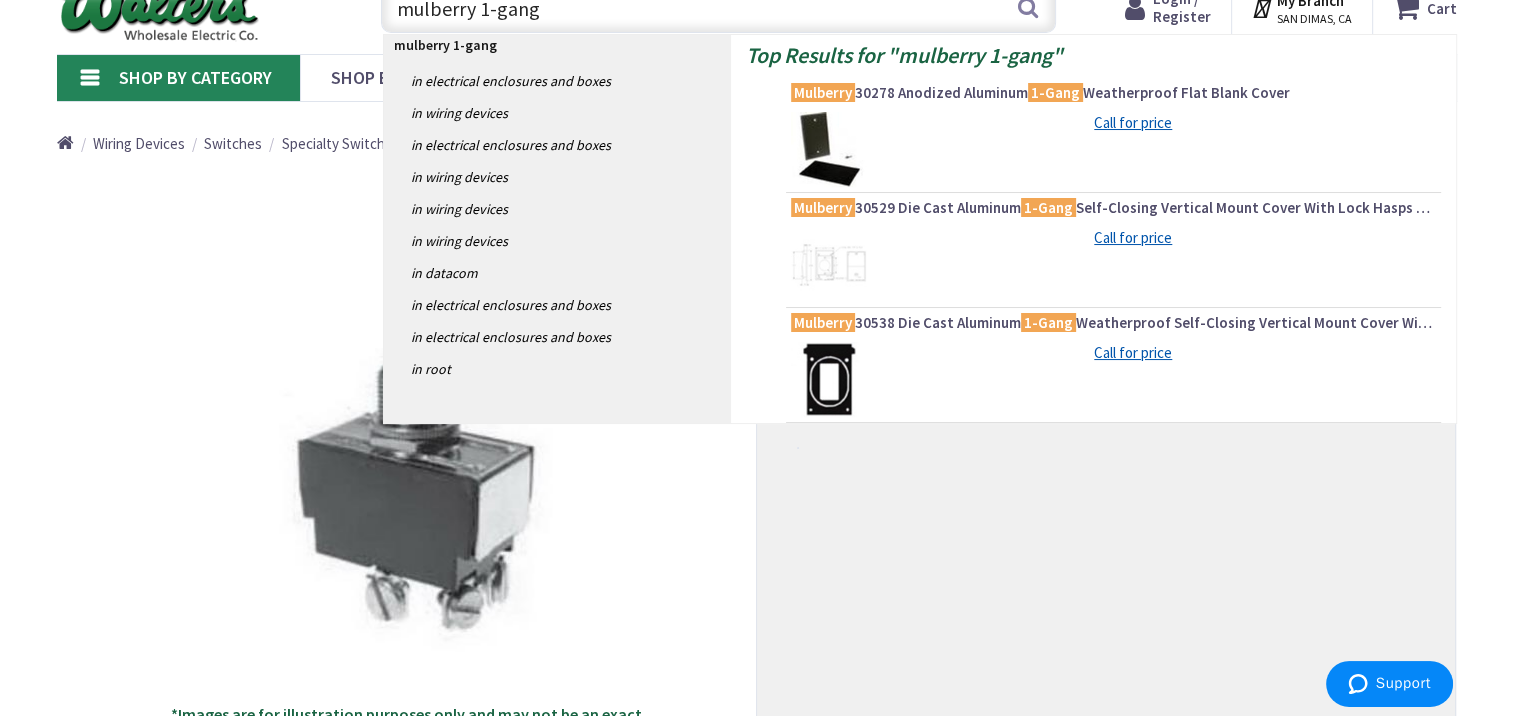 scroll, scrollTop: 80, scrollLeft: 0, axis: vertical 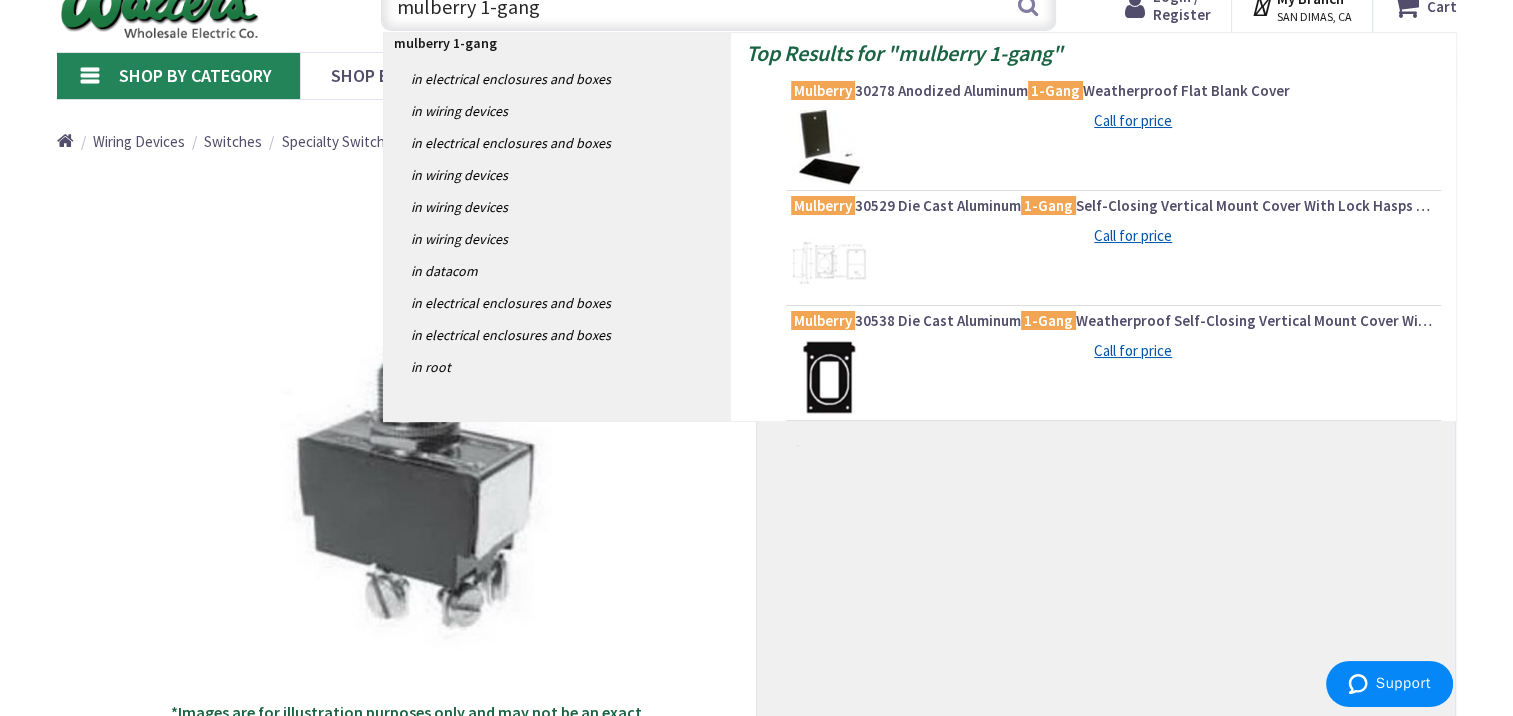 click on "mulberry 1-gang" at bounding box center [718, 6] 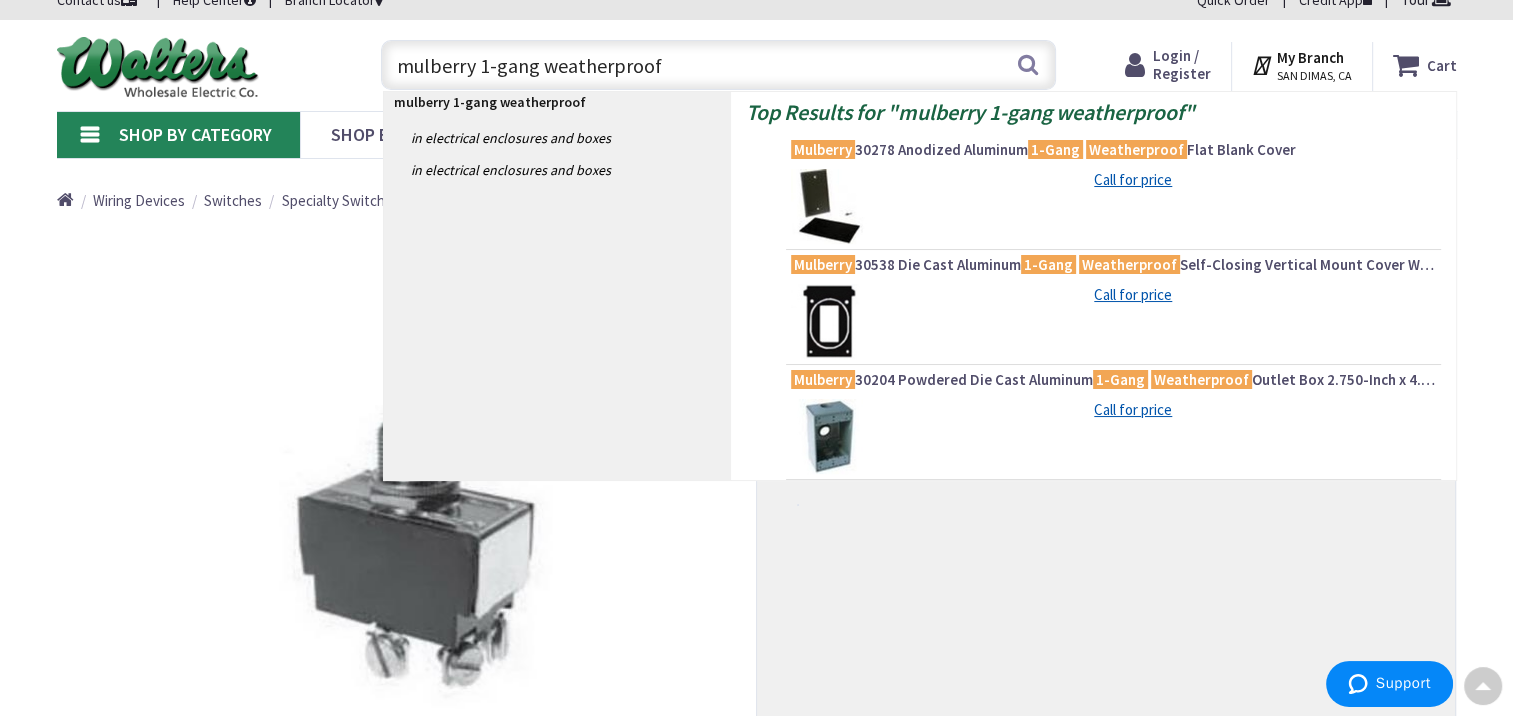 scroll, scrollTop: 20, scrollLeft: 0, axis: vertical 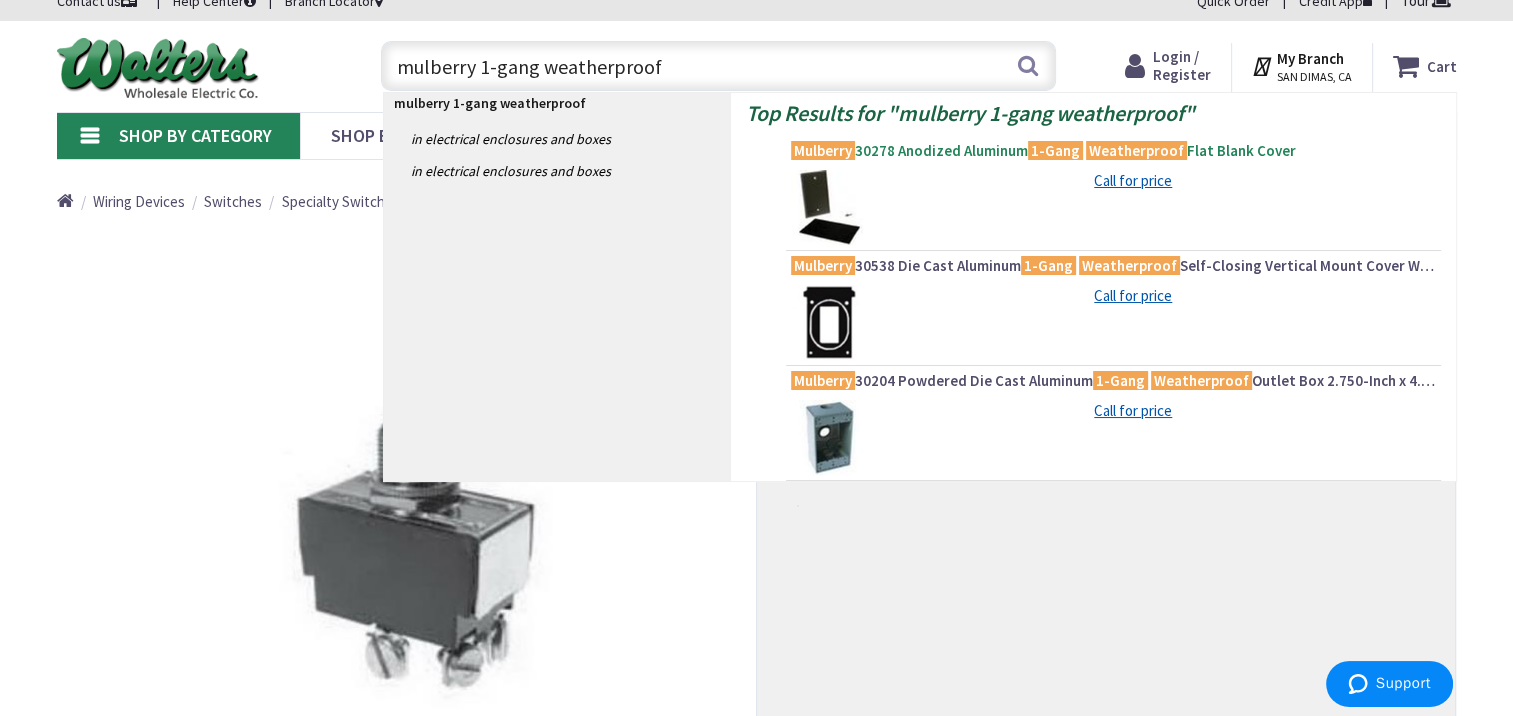 type on "mulberry 1-gang weatherproof" 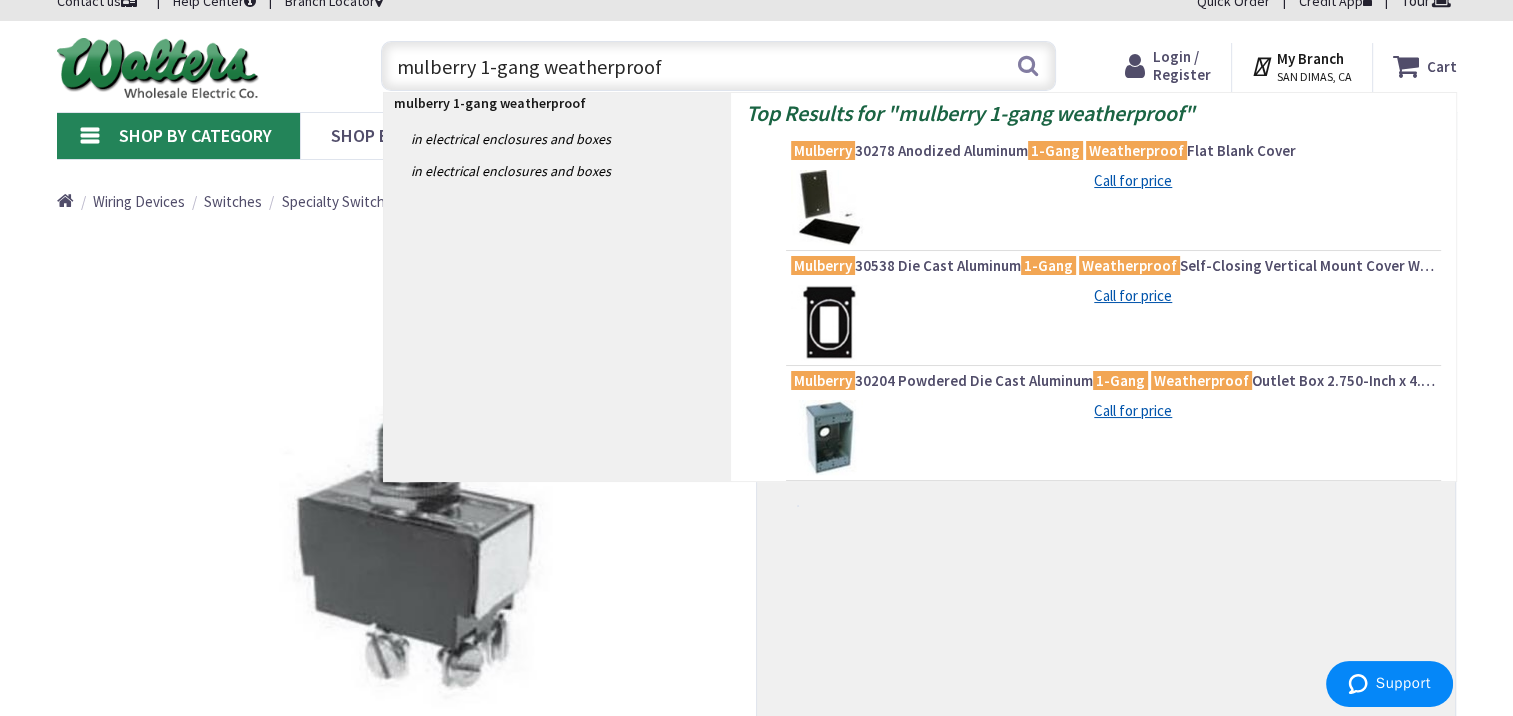 click on "Weatherproof" at bounding box center [1136, 150] 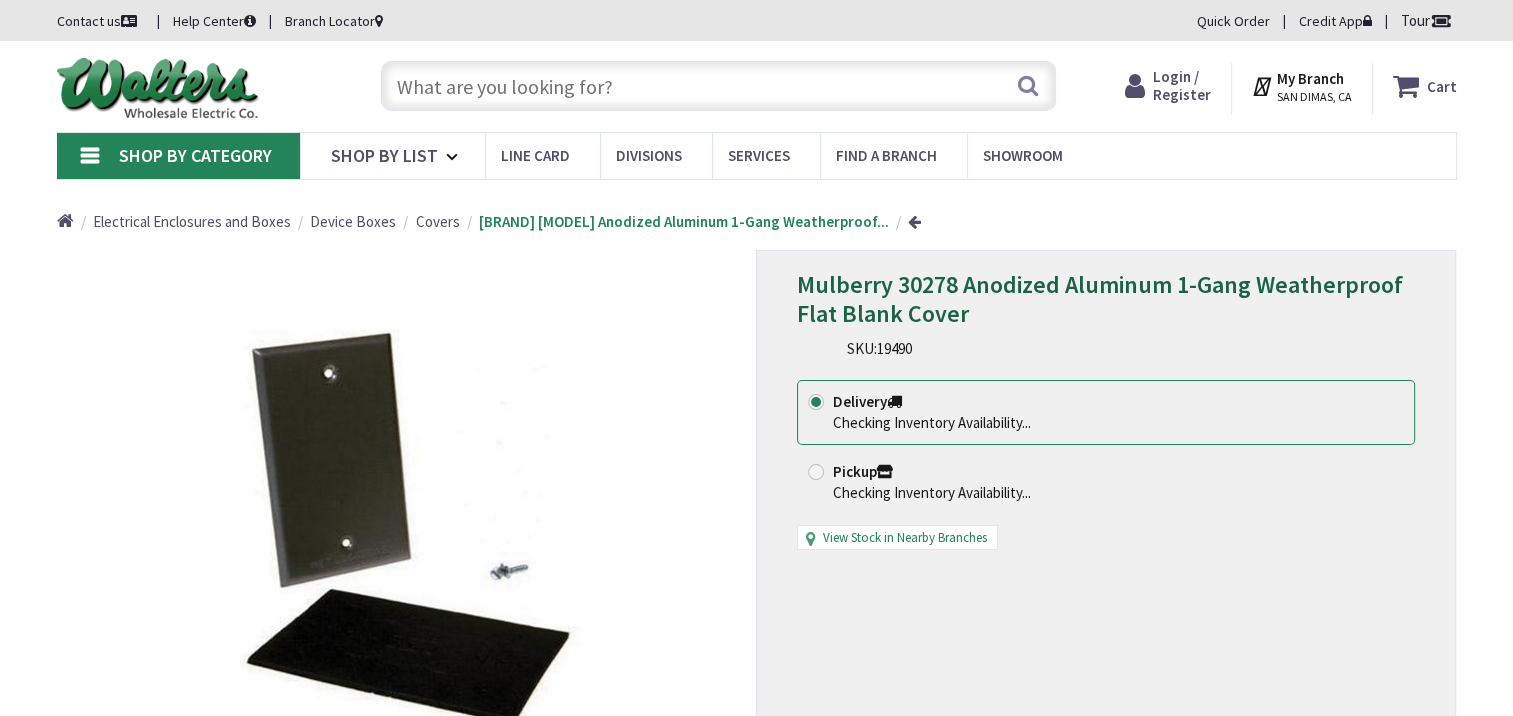 scroll, scrollTop: 352, scrollLeft: 0, axis: vertical 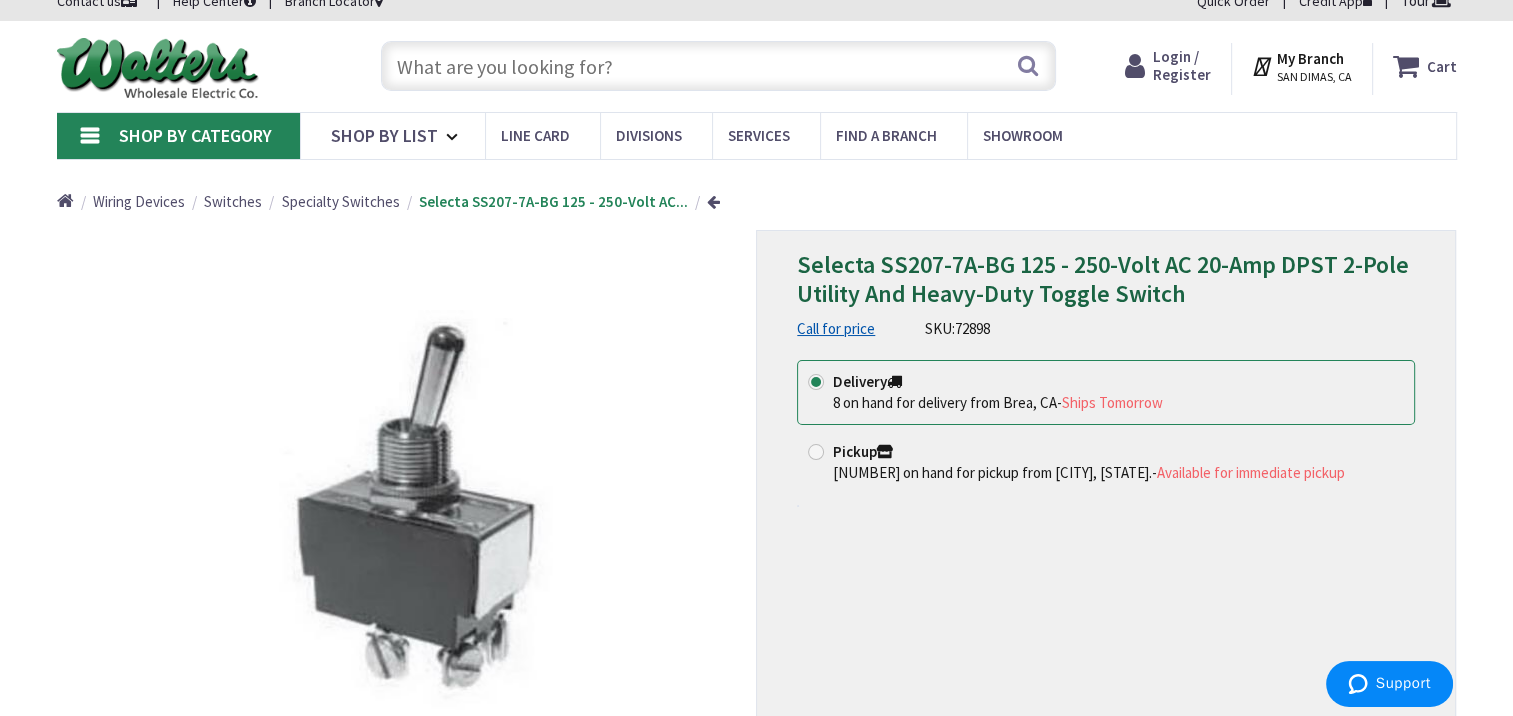 click at bounding box center [718, 66] 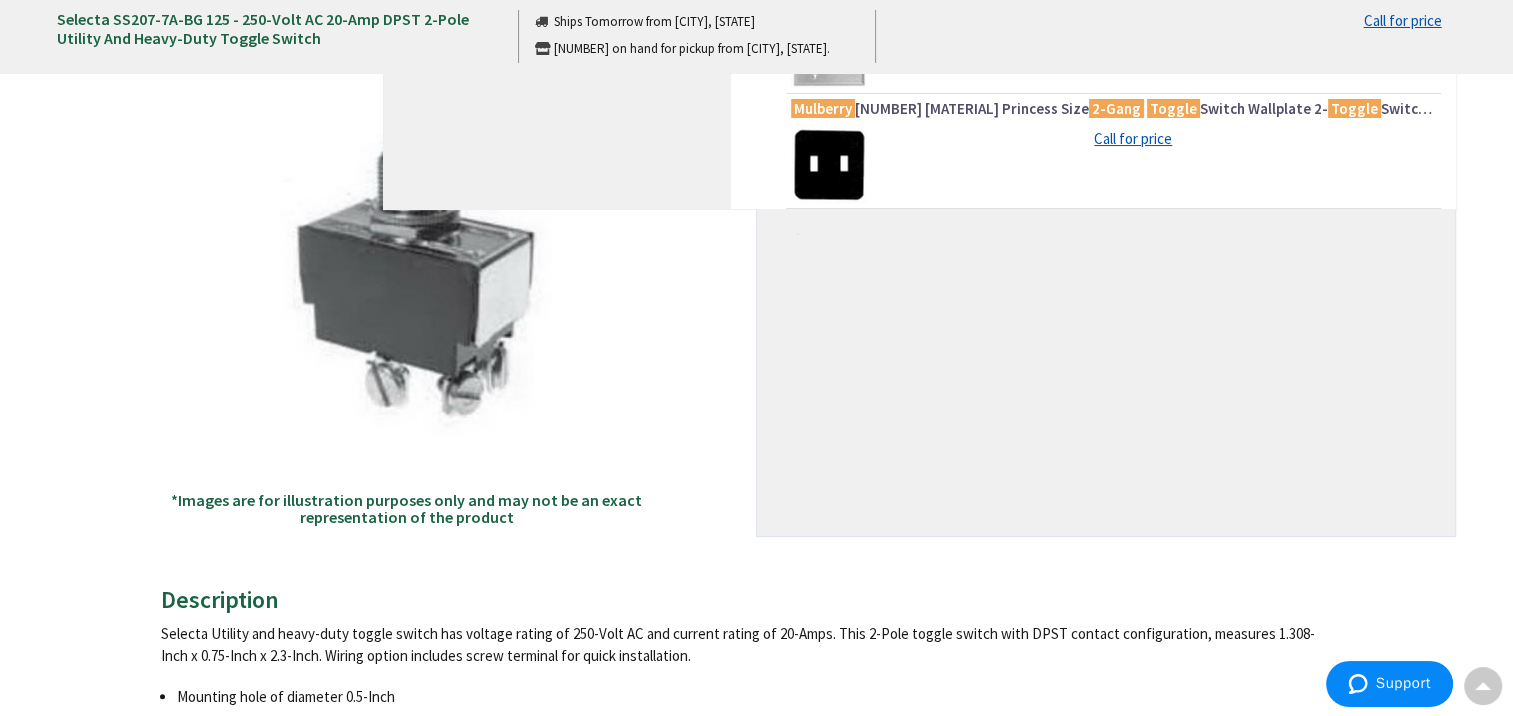 scroll, scrollTop: 0, scrollLeft: 0, axis: both 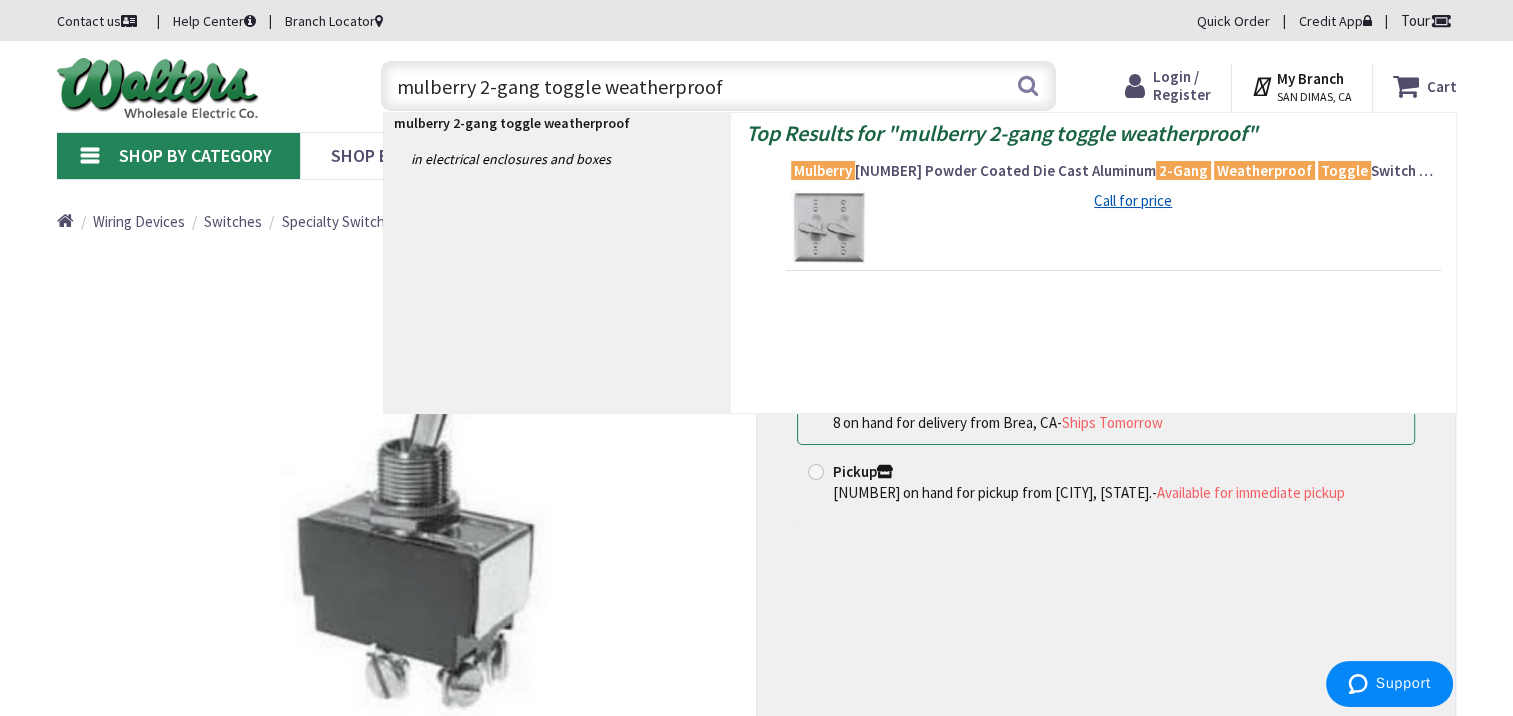 click on "mulberry 2-gang toggle weatherproof" at bounding box center (718, 86) 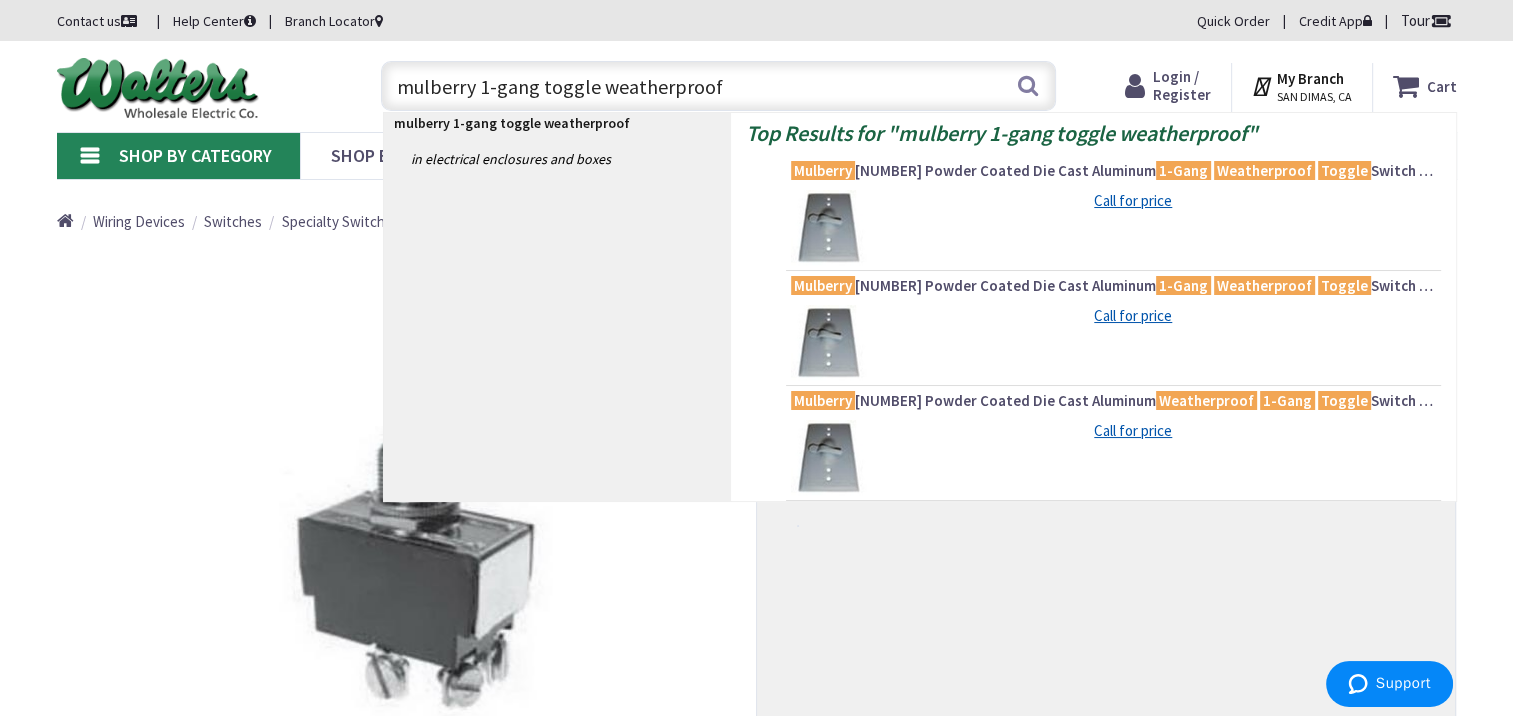 type on "mulberry 1-gang toggle weatherproof" 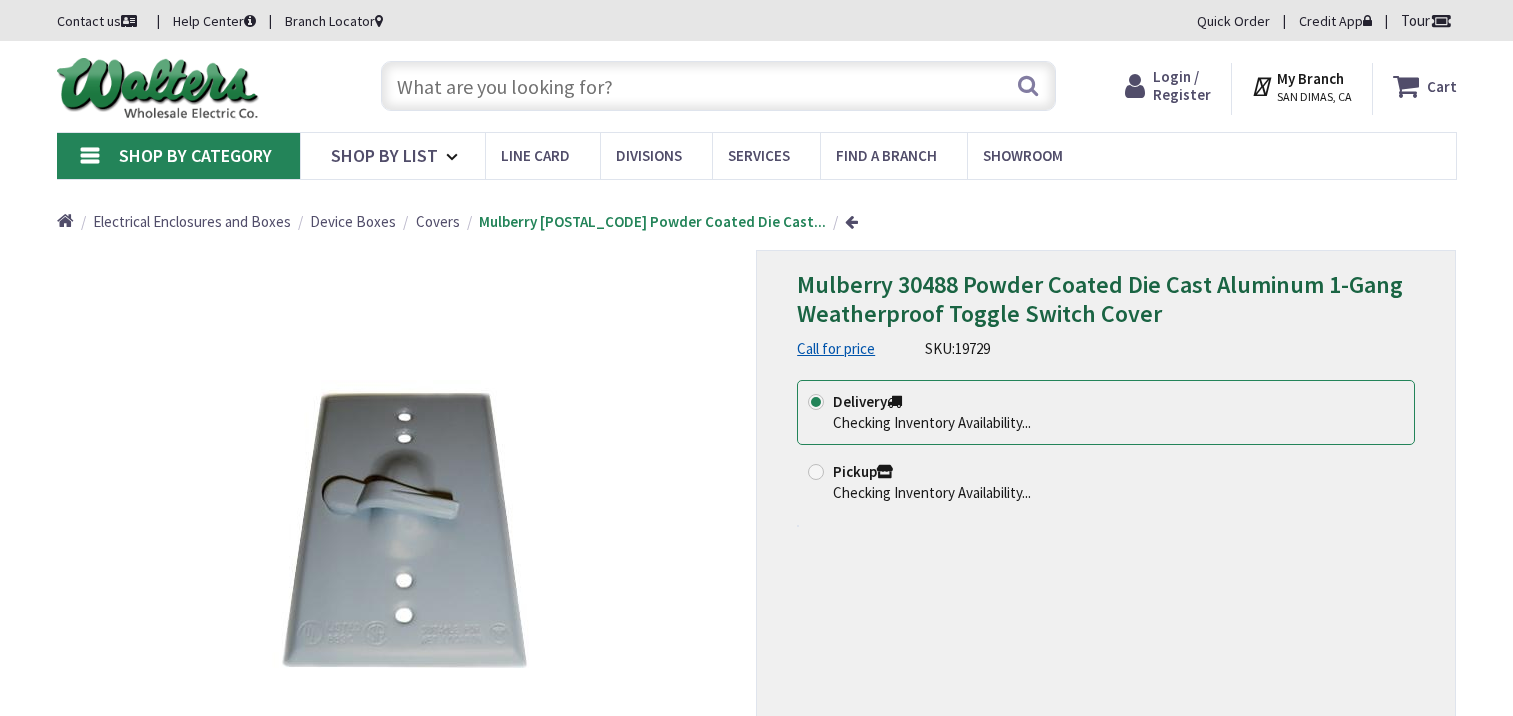 scroll, scrollTop: 0, scrollLeft: 0, axis: both 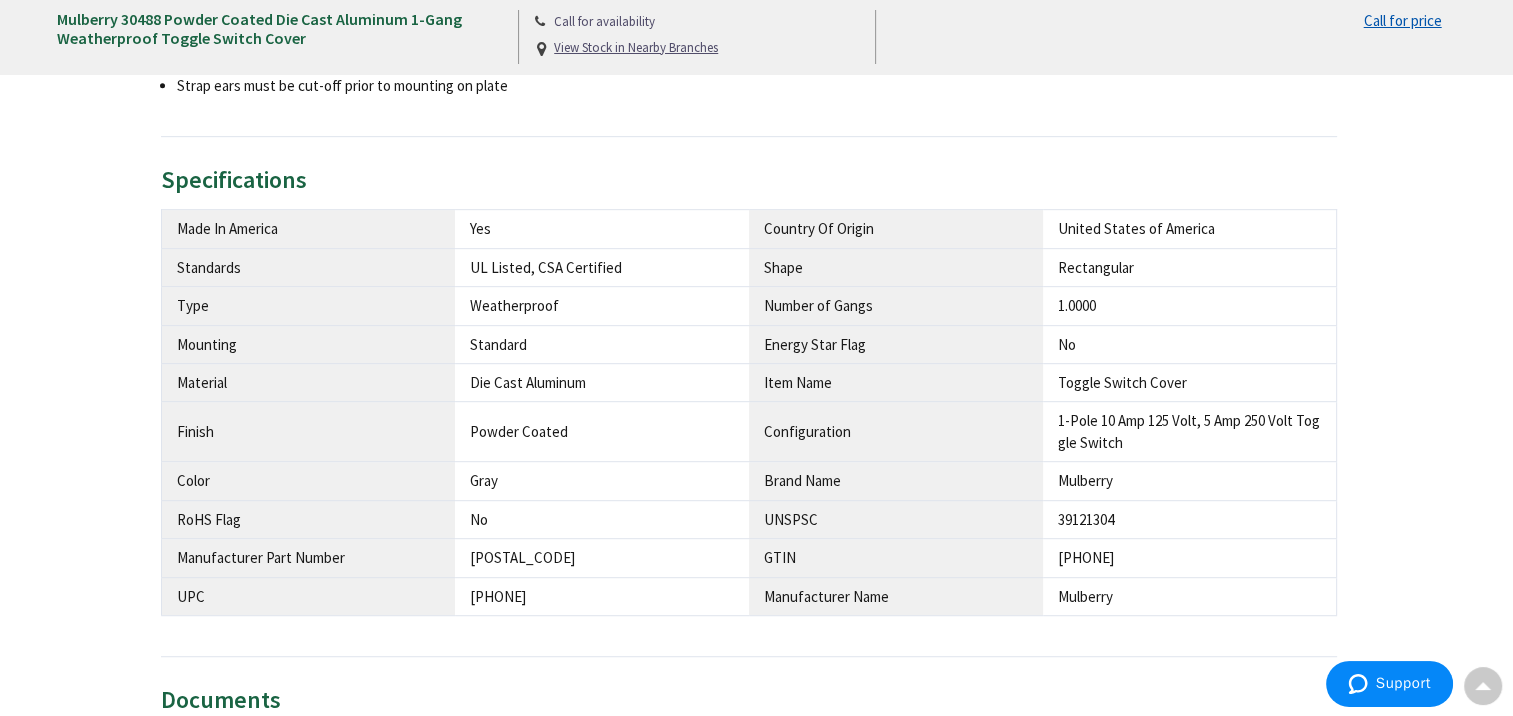 click on "30488" at bounding box center (602, 557) 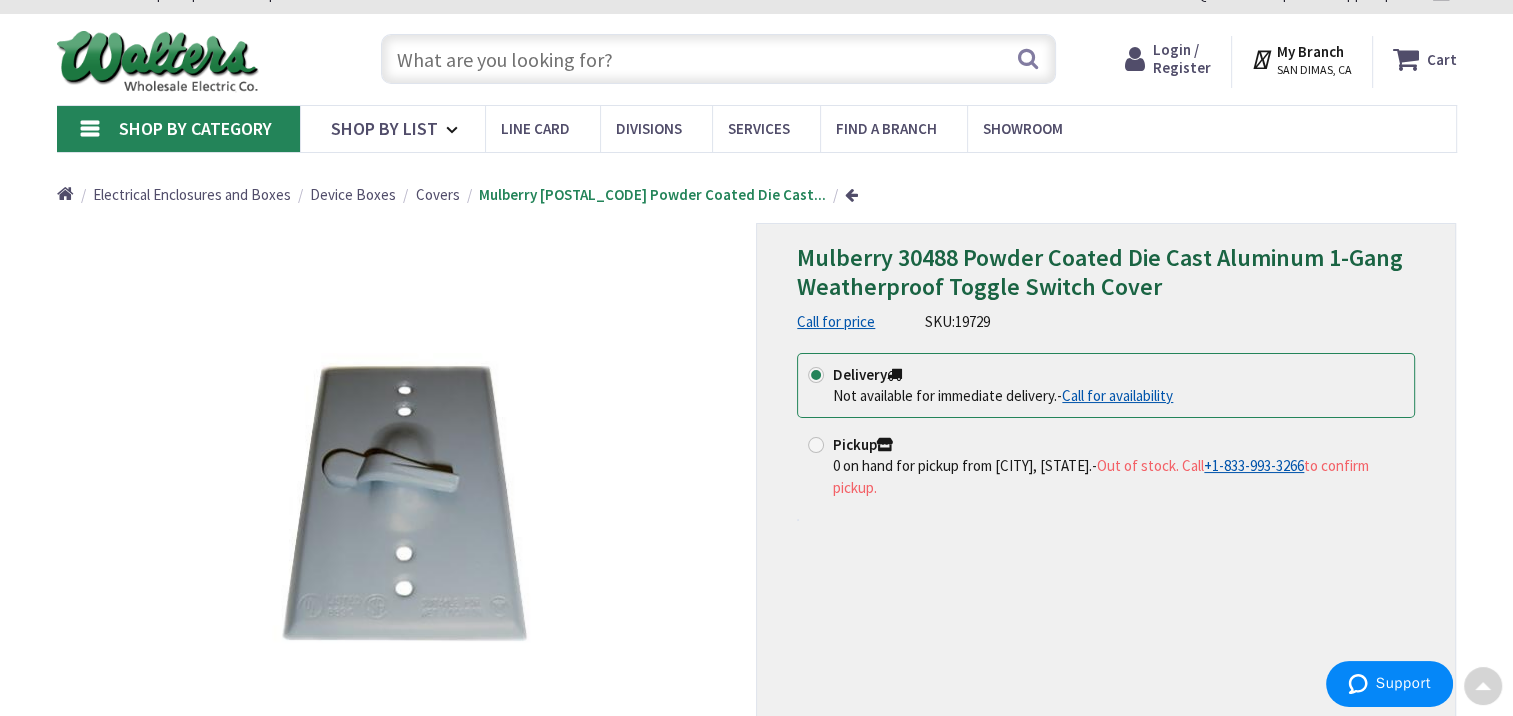 scroll, scrollTop: 0, scrollLeft: 0, axis: both 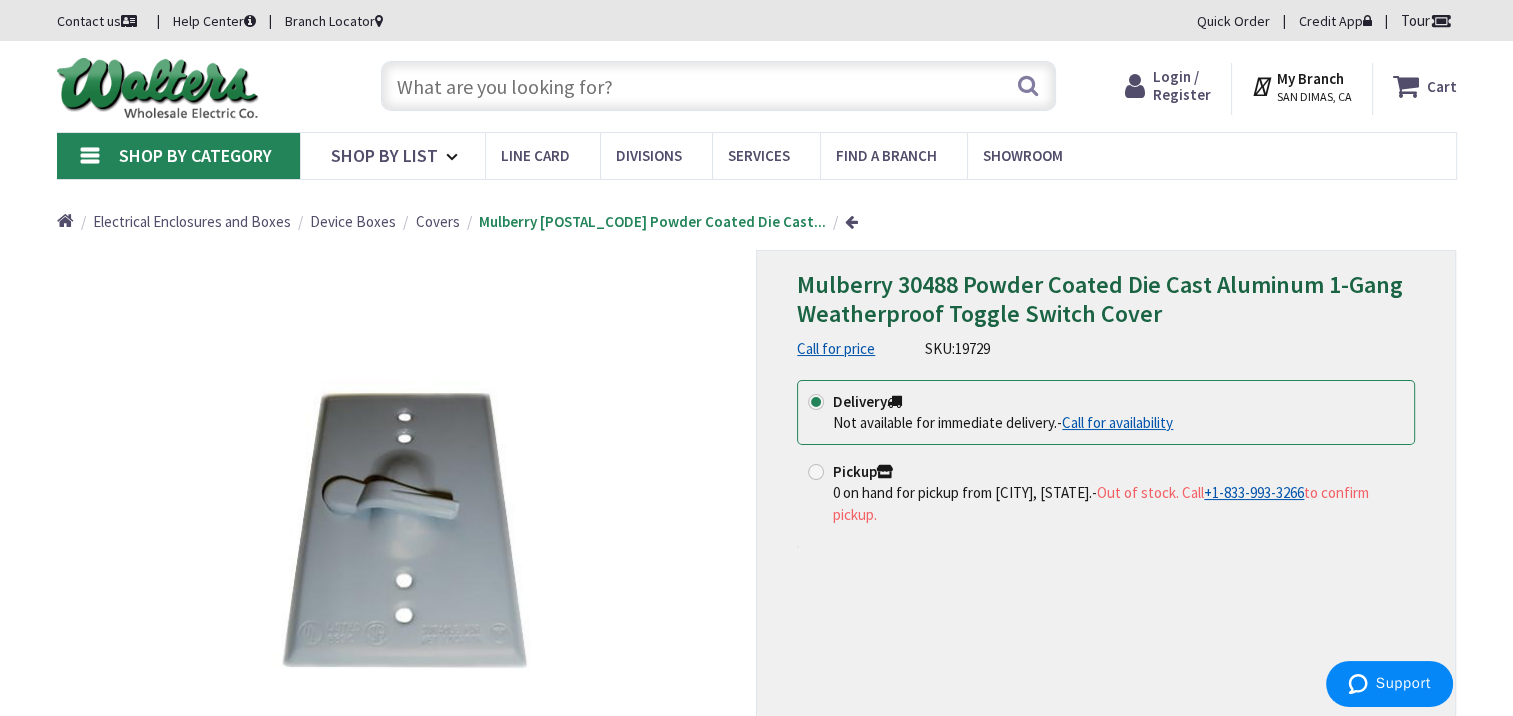 click at bounding box center (851, 221) 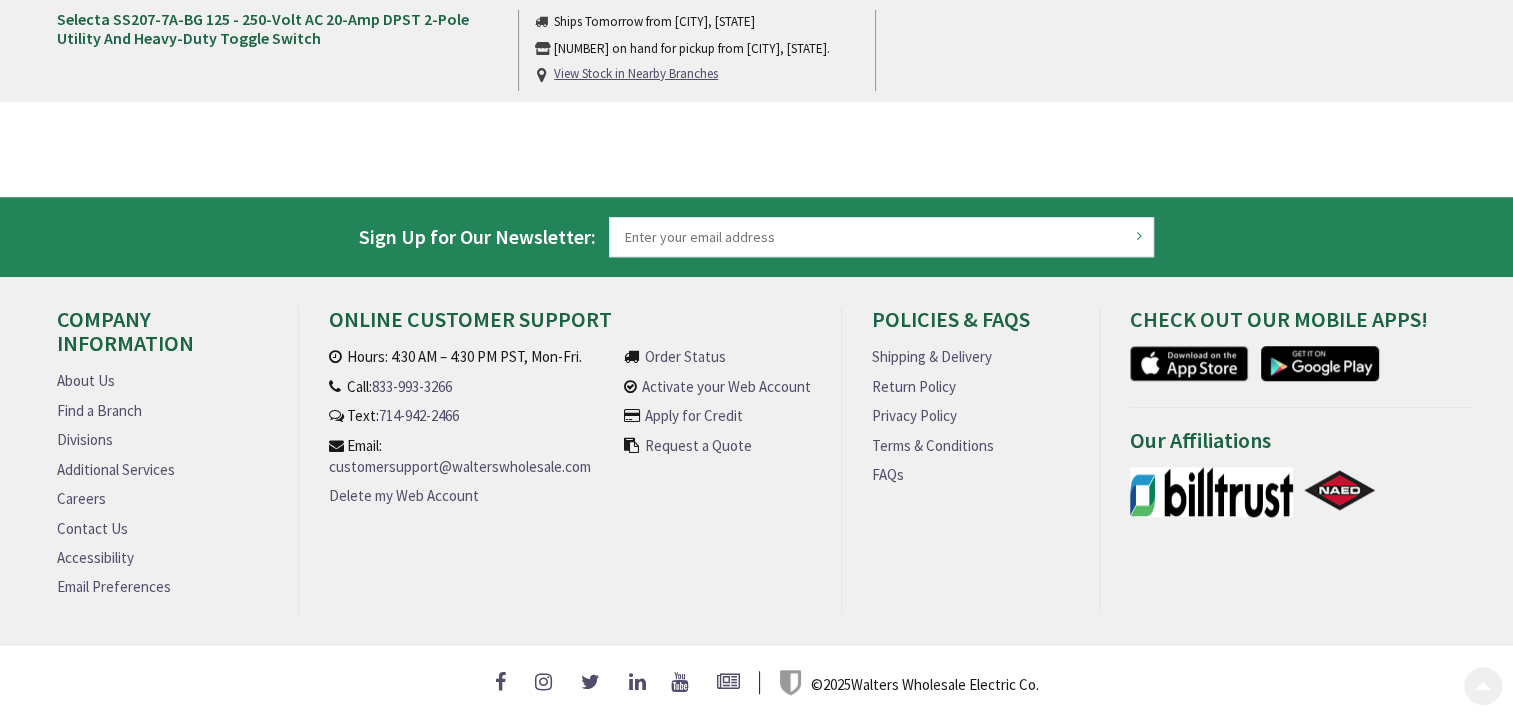 scroll, scrollTop: 1620, scrollLeft: 0, axis: vertical 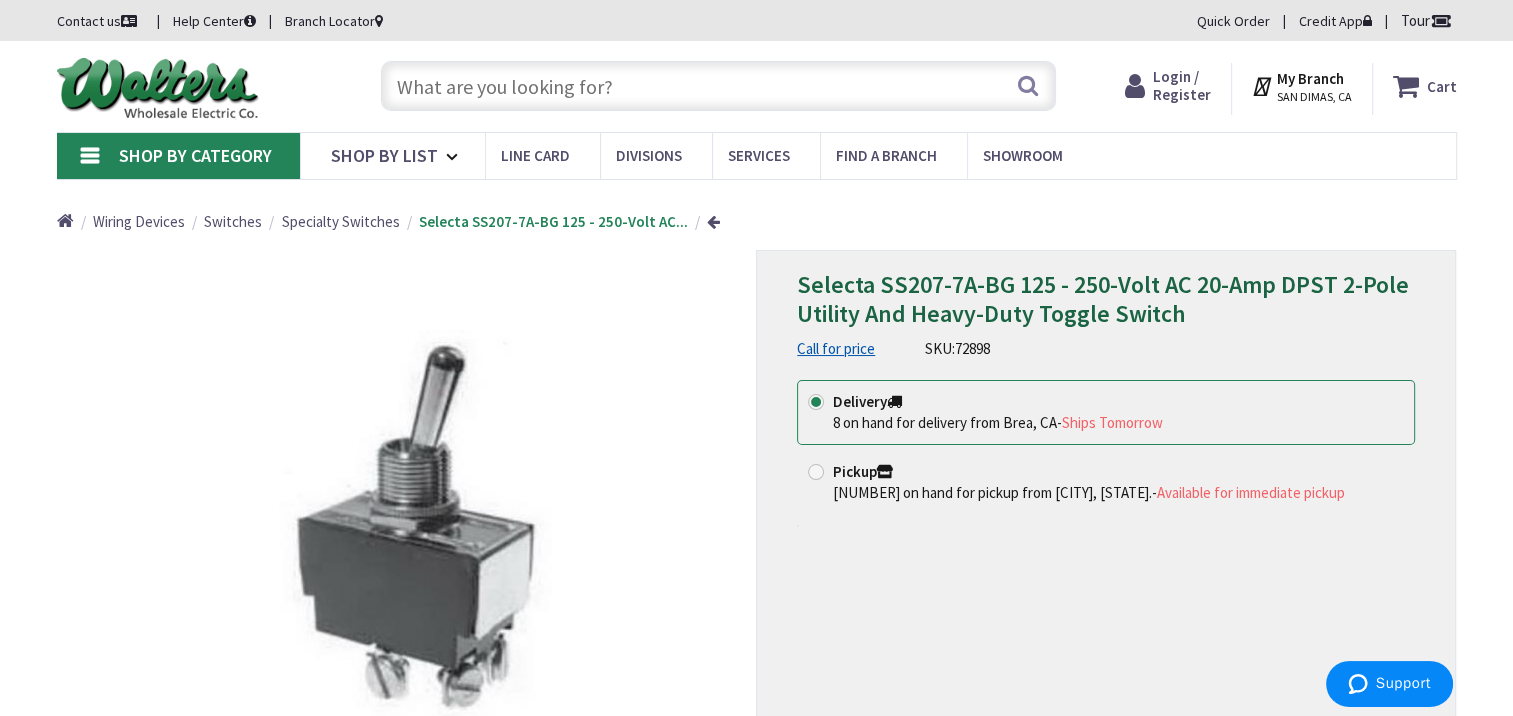 click at bounding box center [718, 86] 